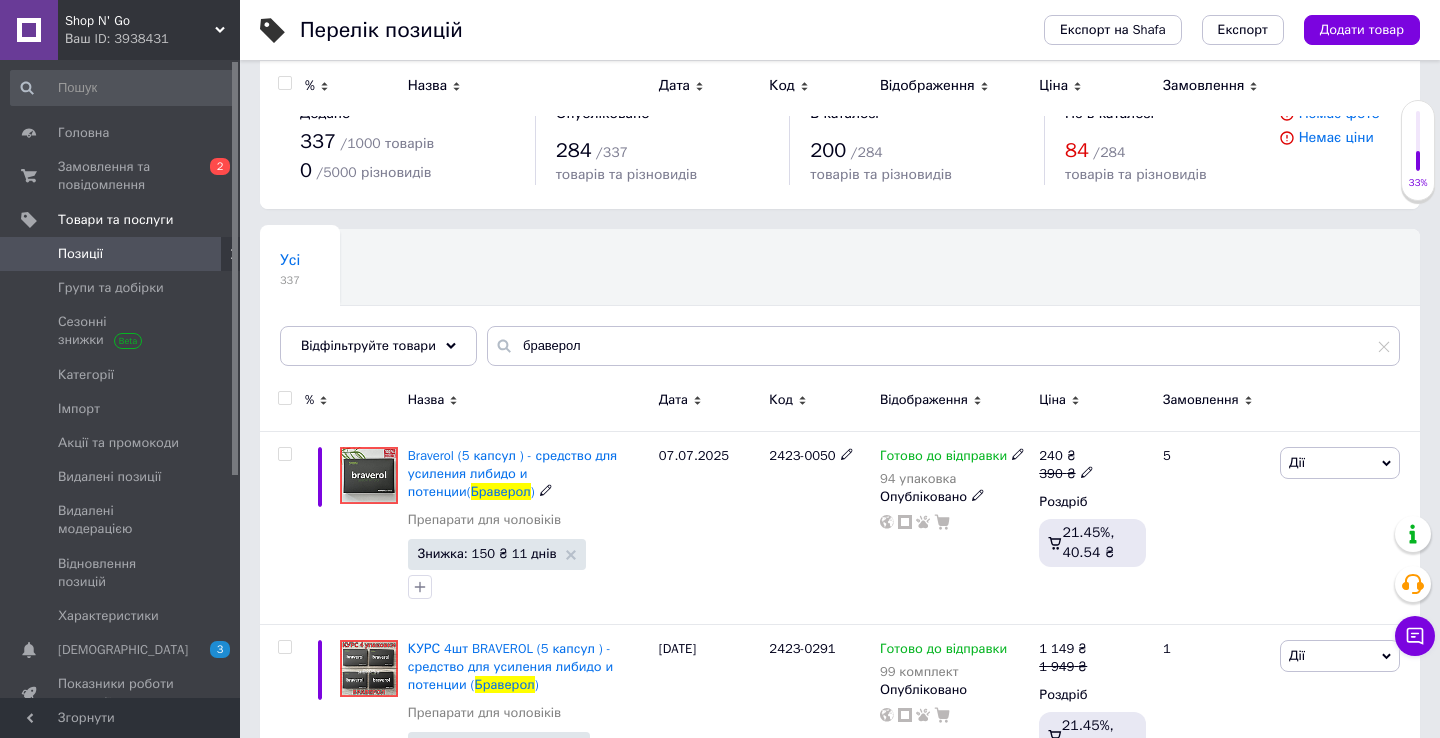 scroll, scrollTop: 0, scrollLeft: 0, axis: both 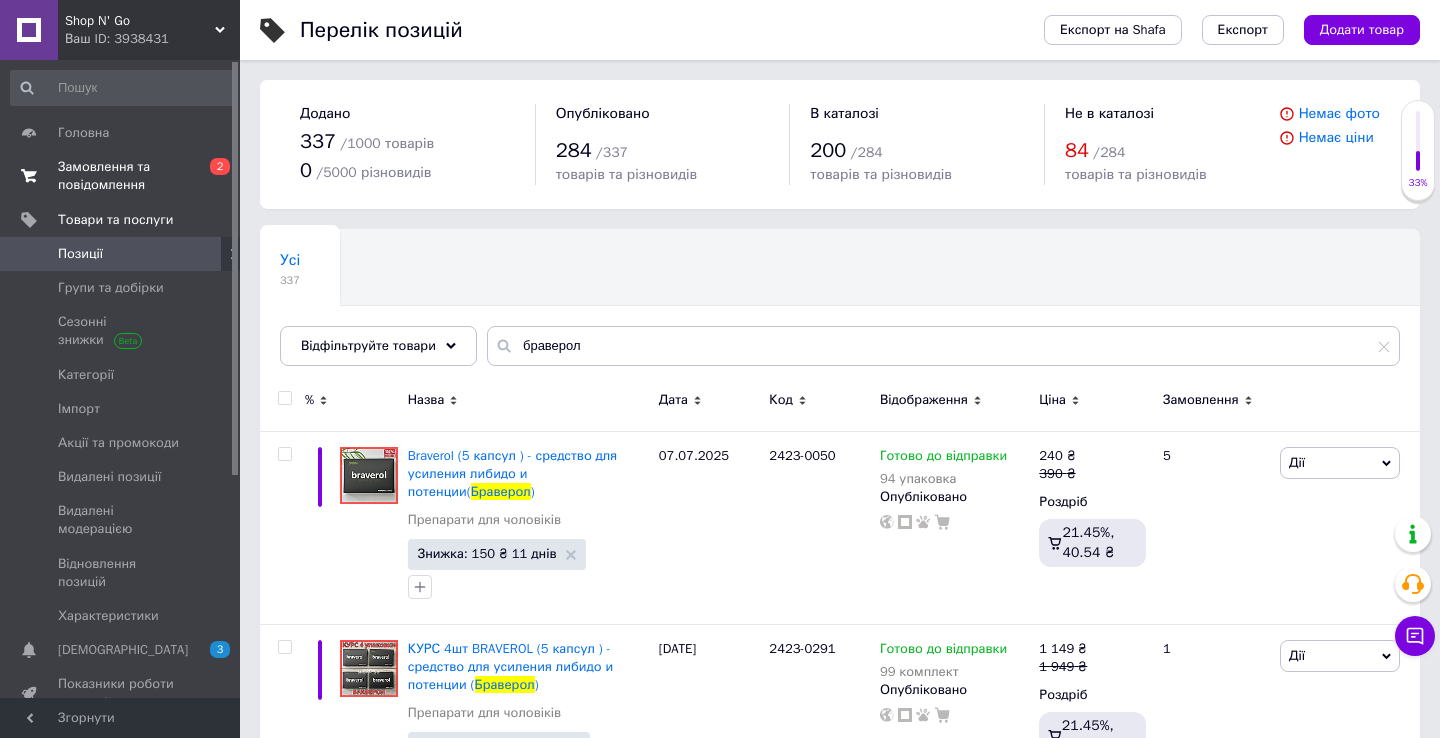 click on "Замовлення та повідомлення" at bounding box center [121, 176] 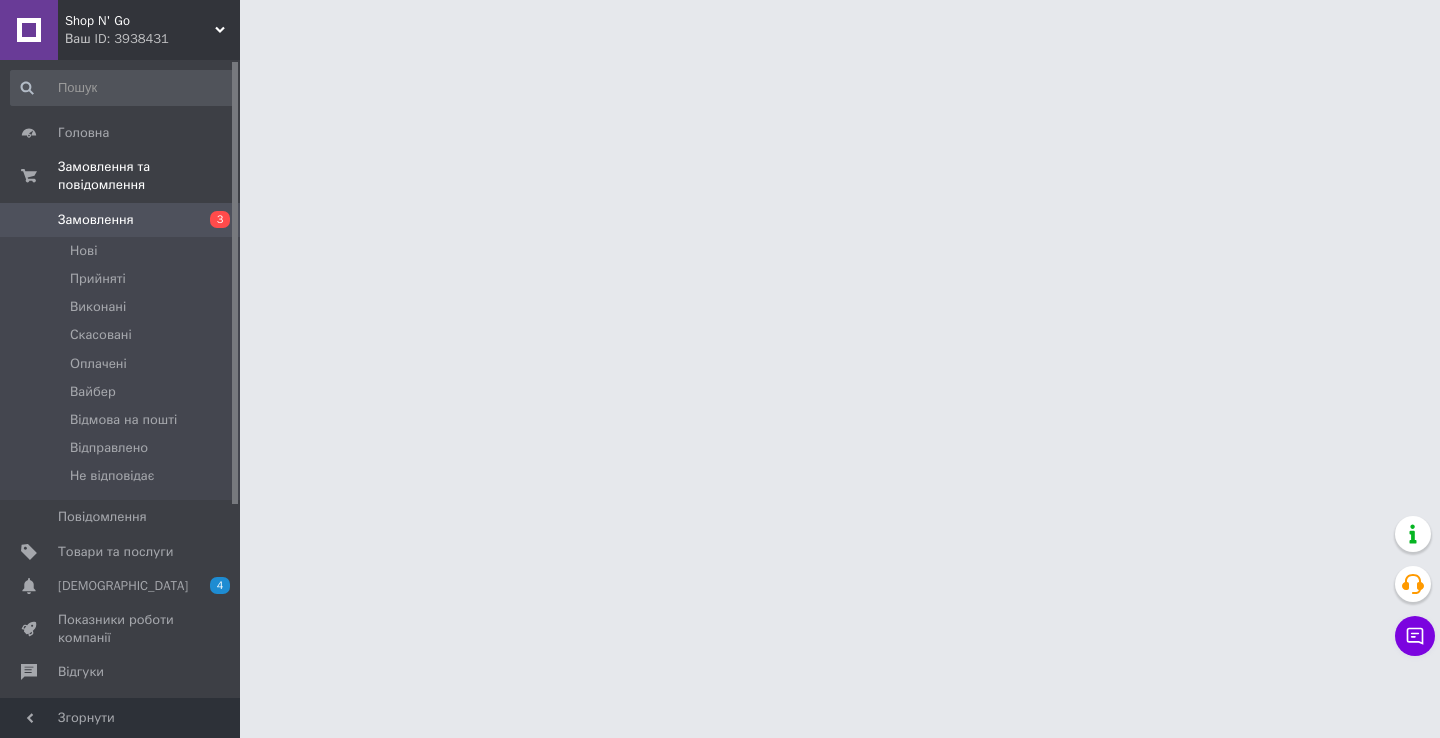 scroll, scrollTop: 0, scrollLeft: 0, axis: both 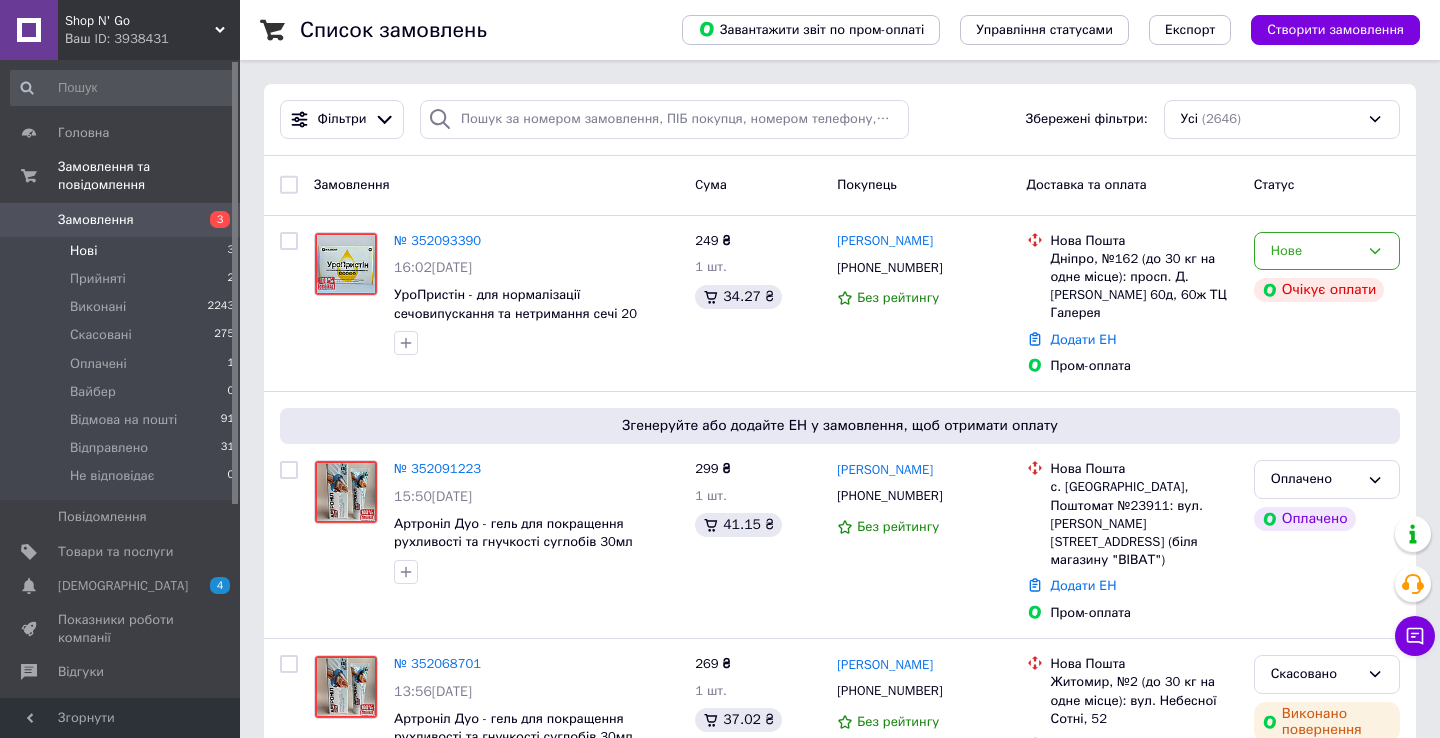 click on "Нові" at bounding box center (83, 251) 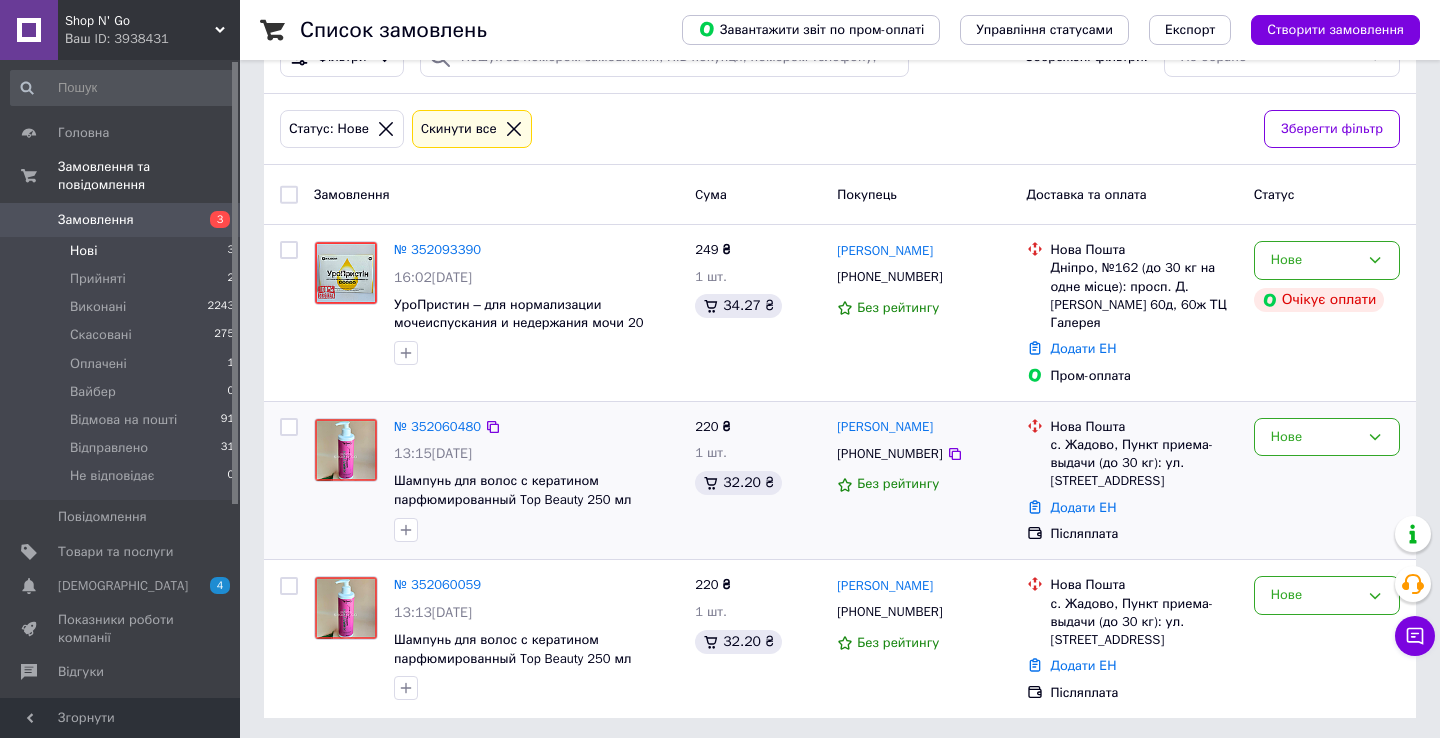scroll, scrollTop: 61, scrollLeft: 0, axis: vertical 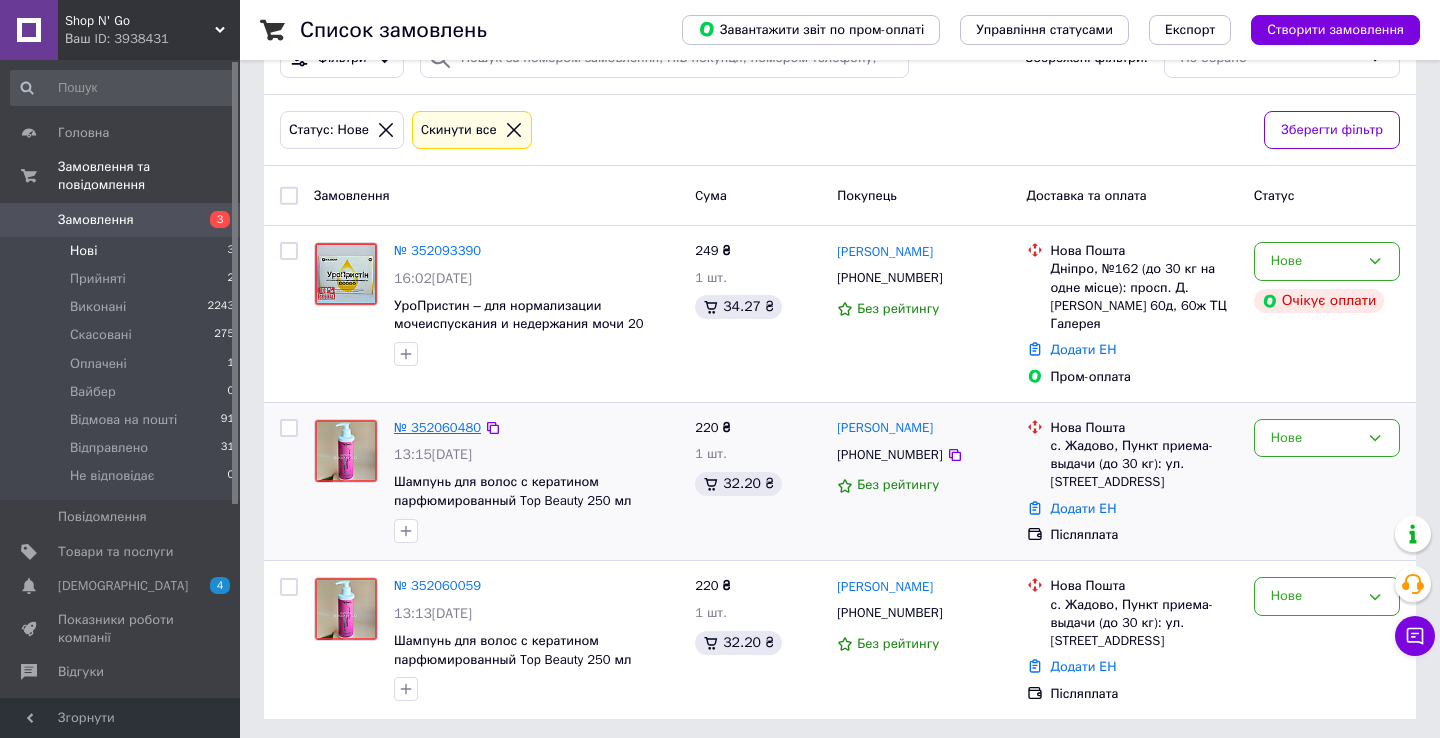 click on "№ 352060480" at bounding box center (437, 427) 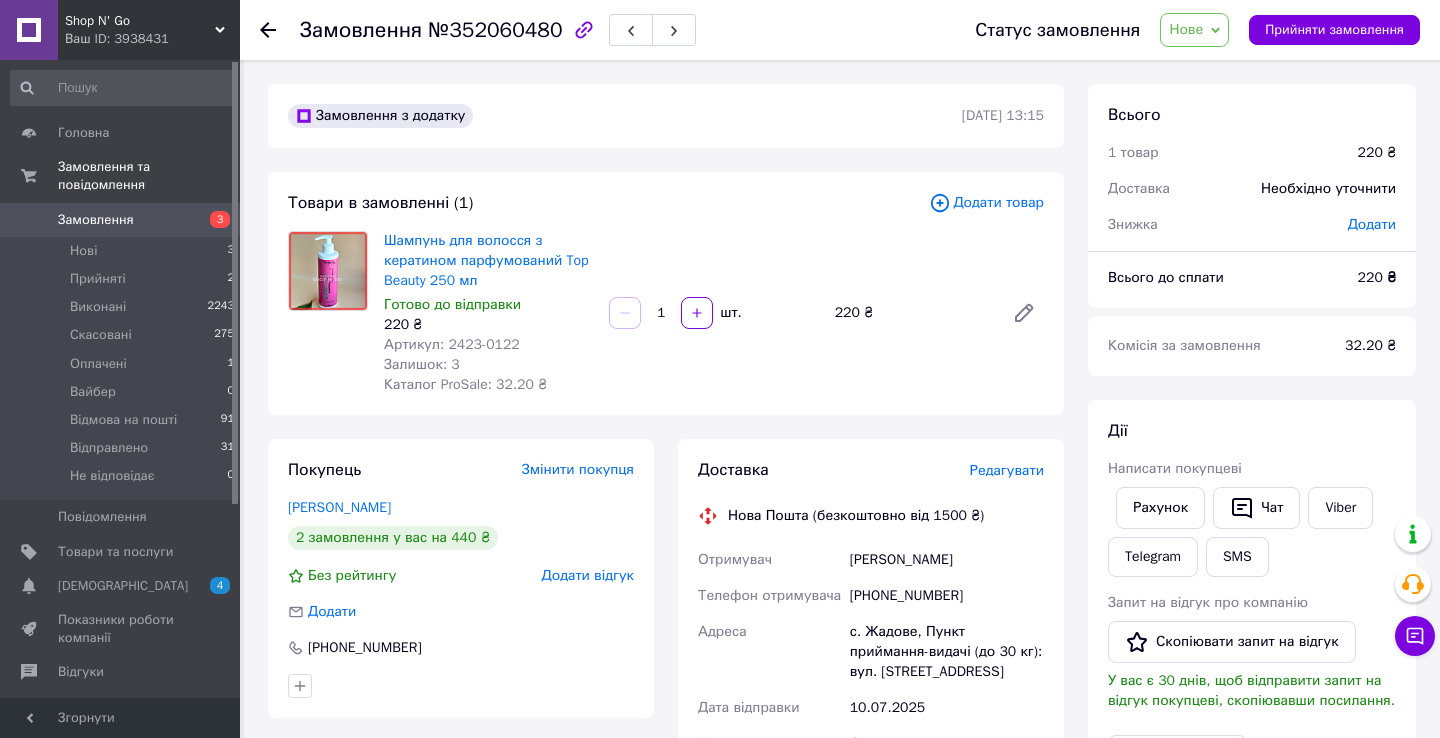 click at bounding box center [280, 30] 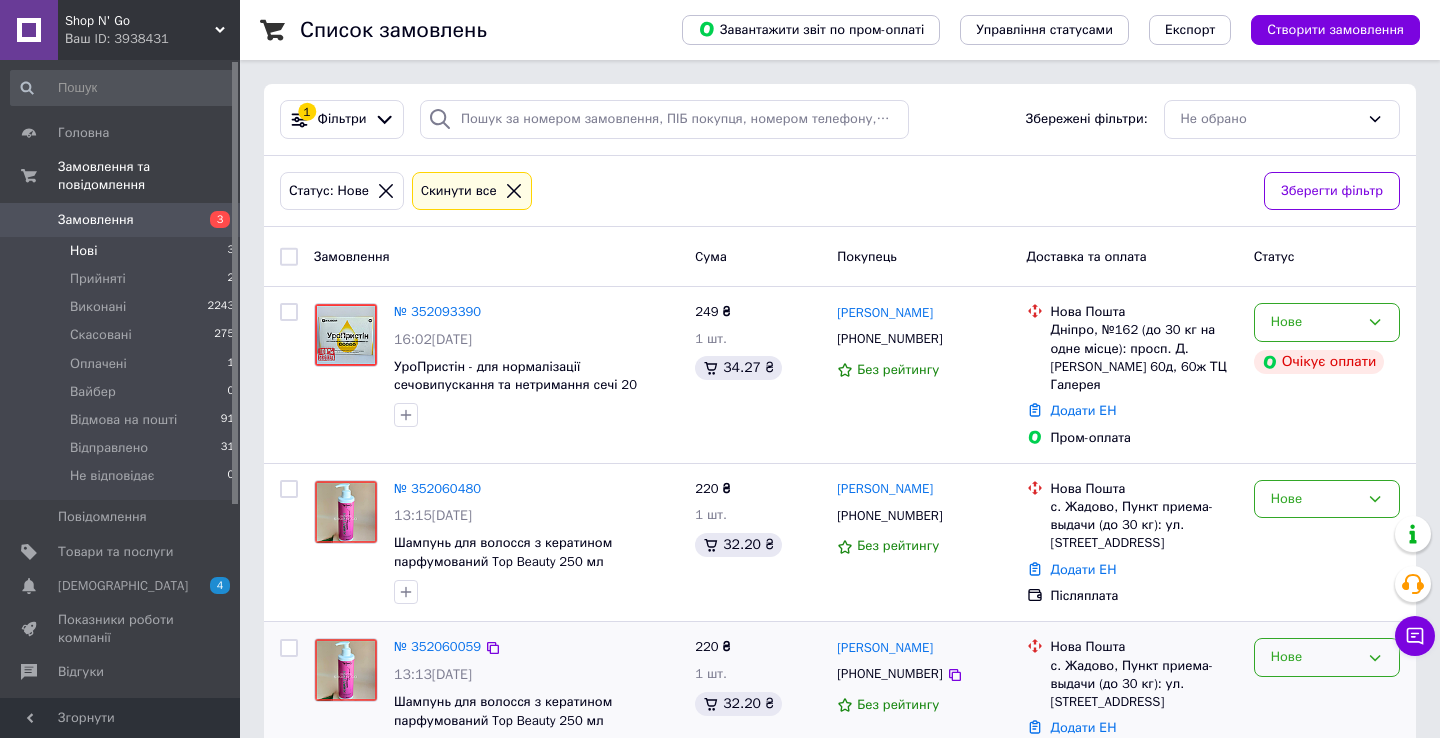click on "Нове" at bounding box center (1315, 657) 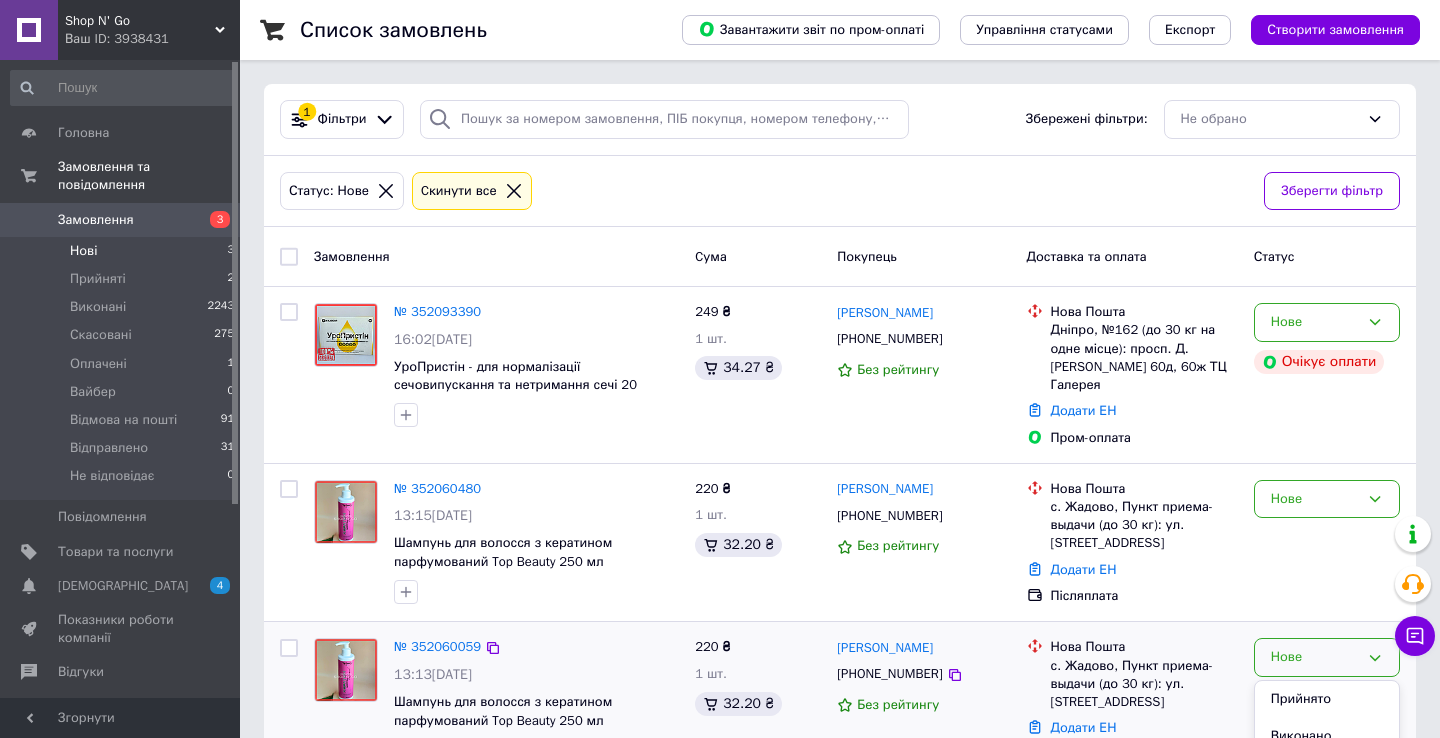 scroll, scrollTop: 0, scrollLeft: 0, axis: both 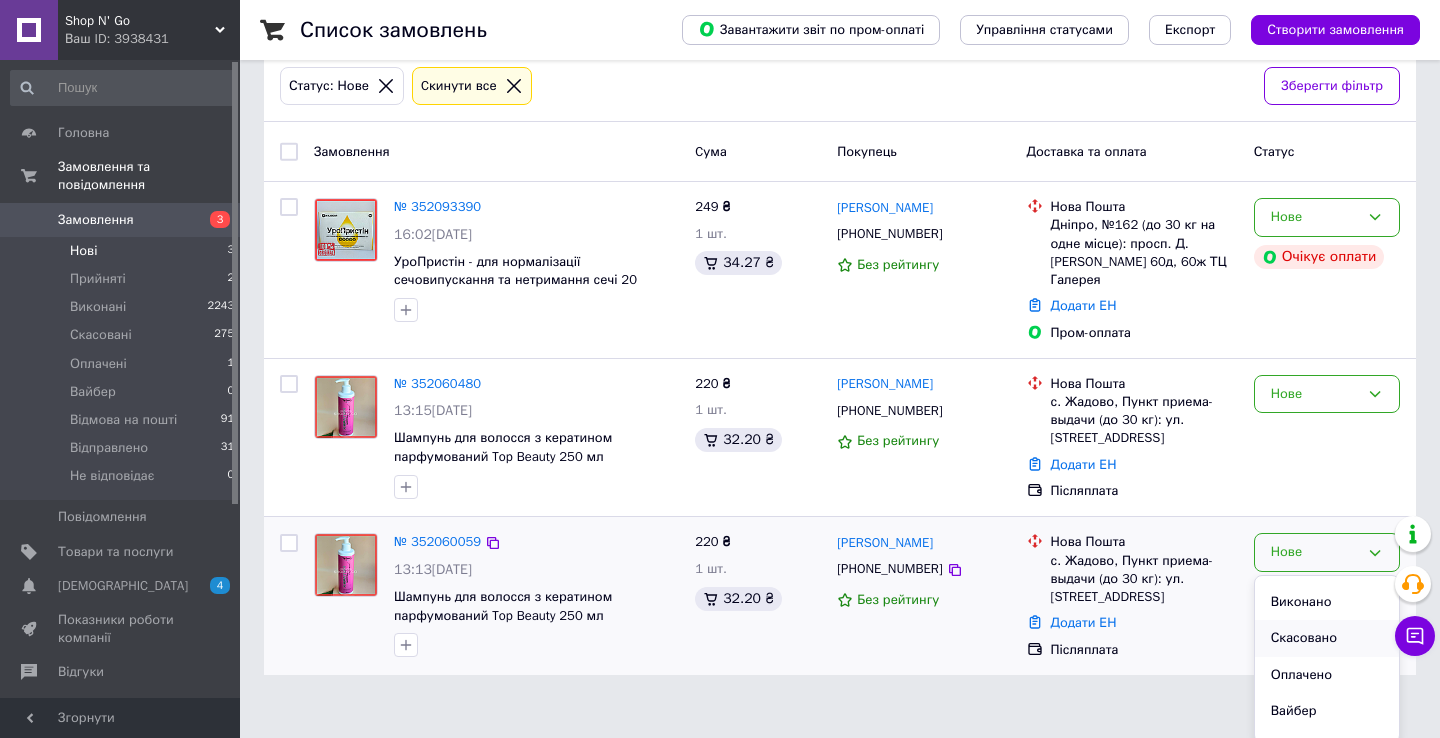 click on "Скасовано" at bounding box center (1327, 638) 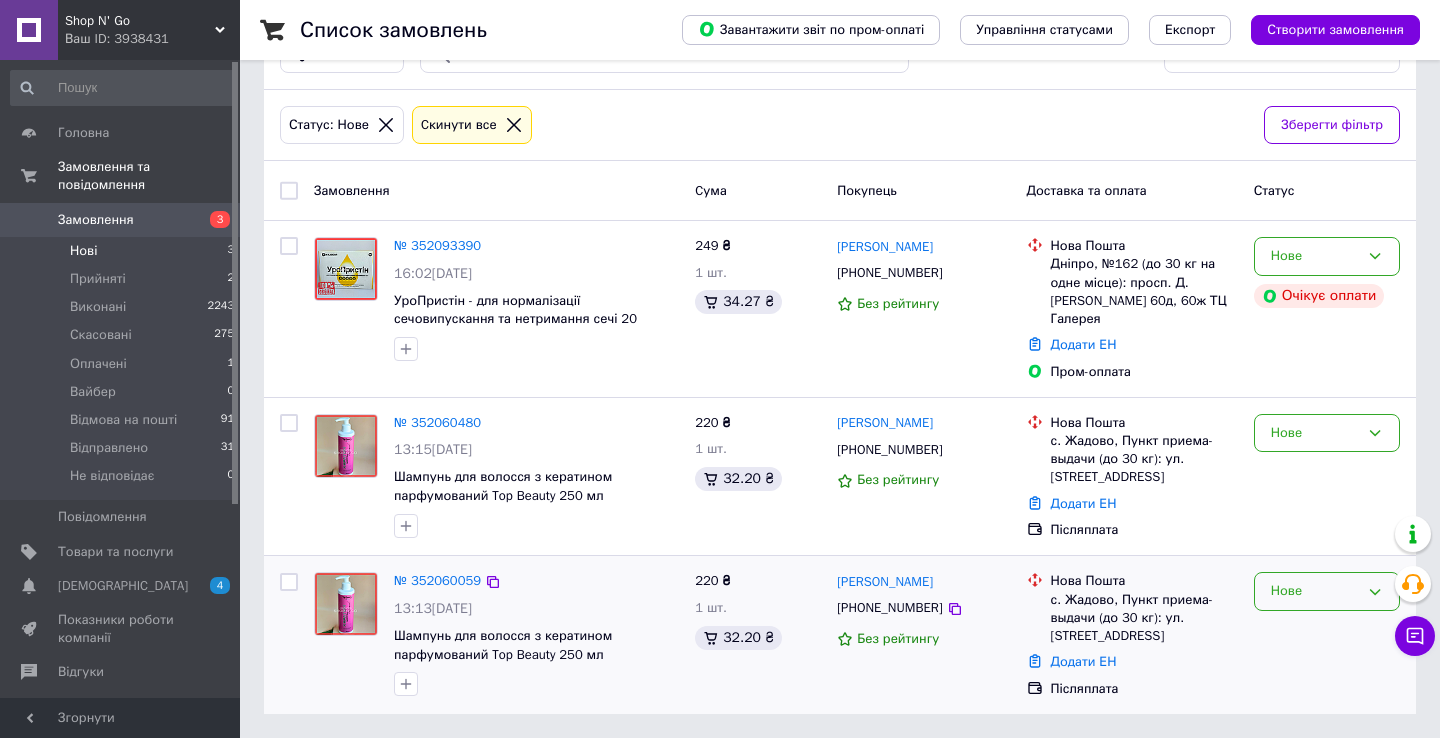 scroll, scrollTop: 61, scrollLeft: 0, axis: vertical 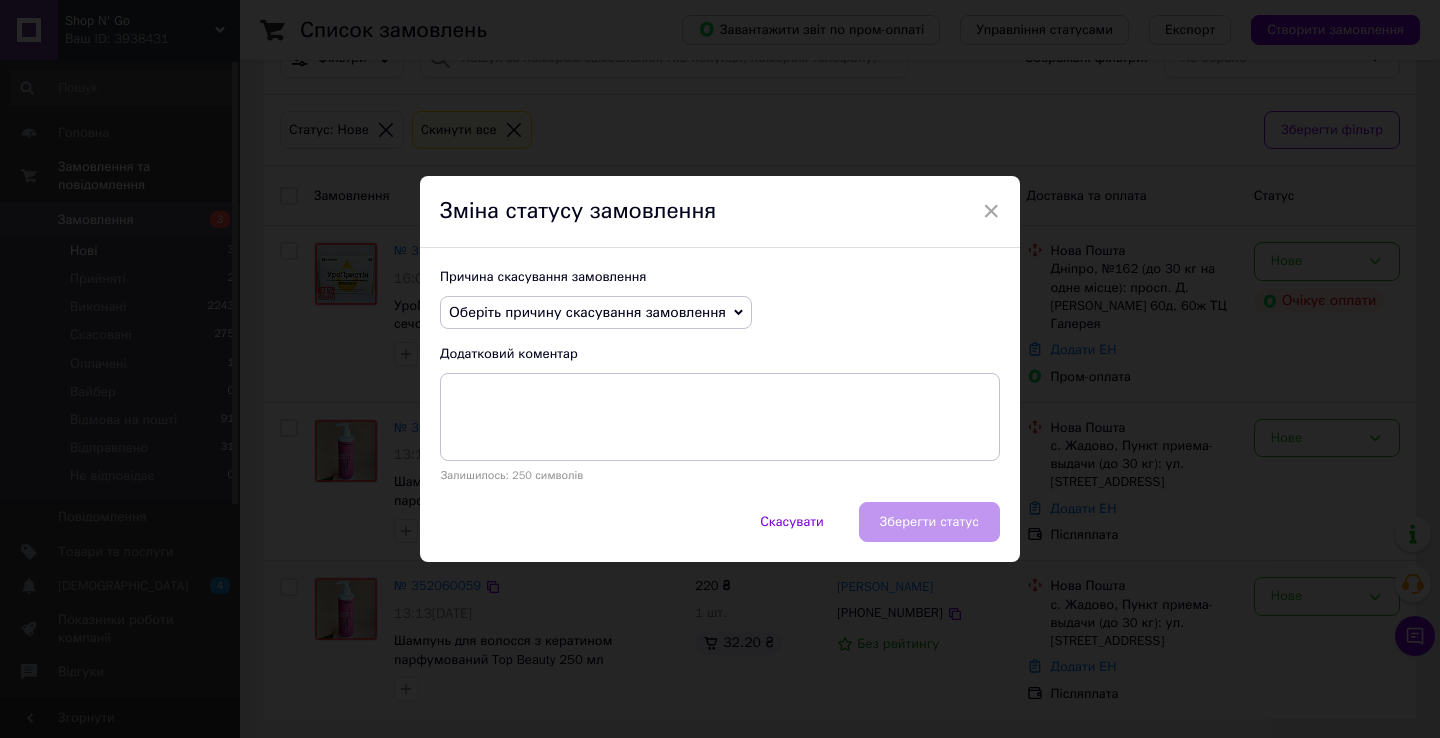click on "Оберіть причину скасування замовлення" at bounding box center [596, 313] 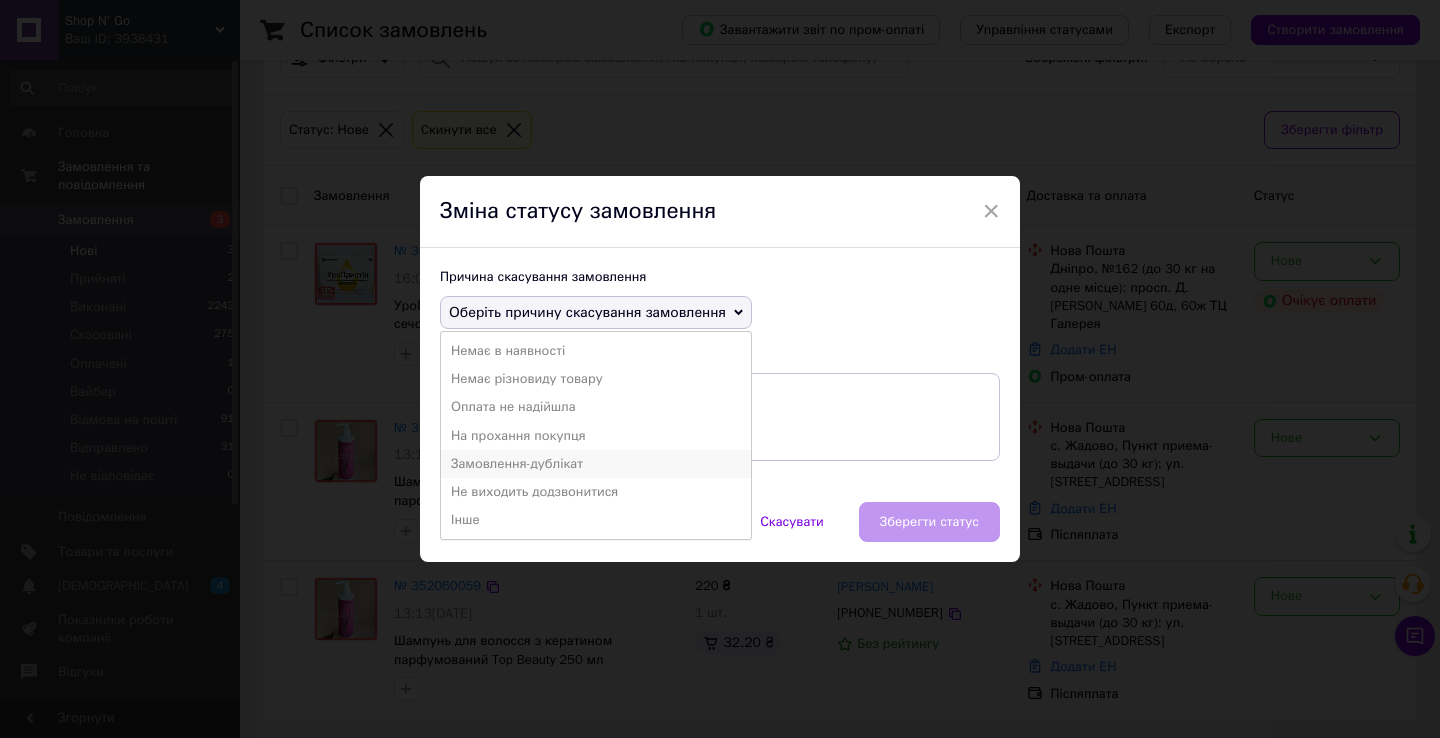 click on "Замовлення-дублікат" at bounding box center (596, 464) 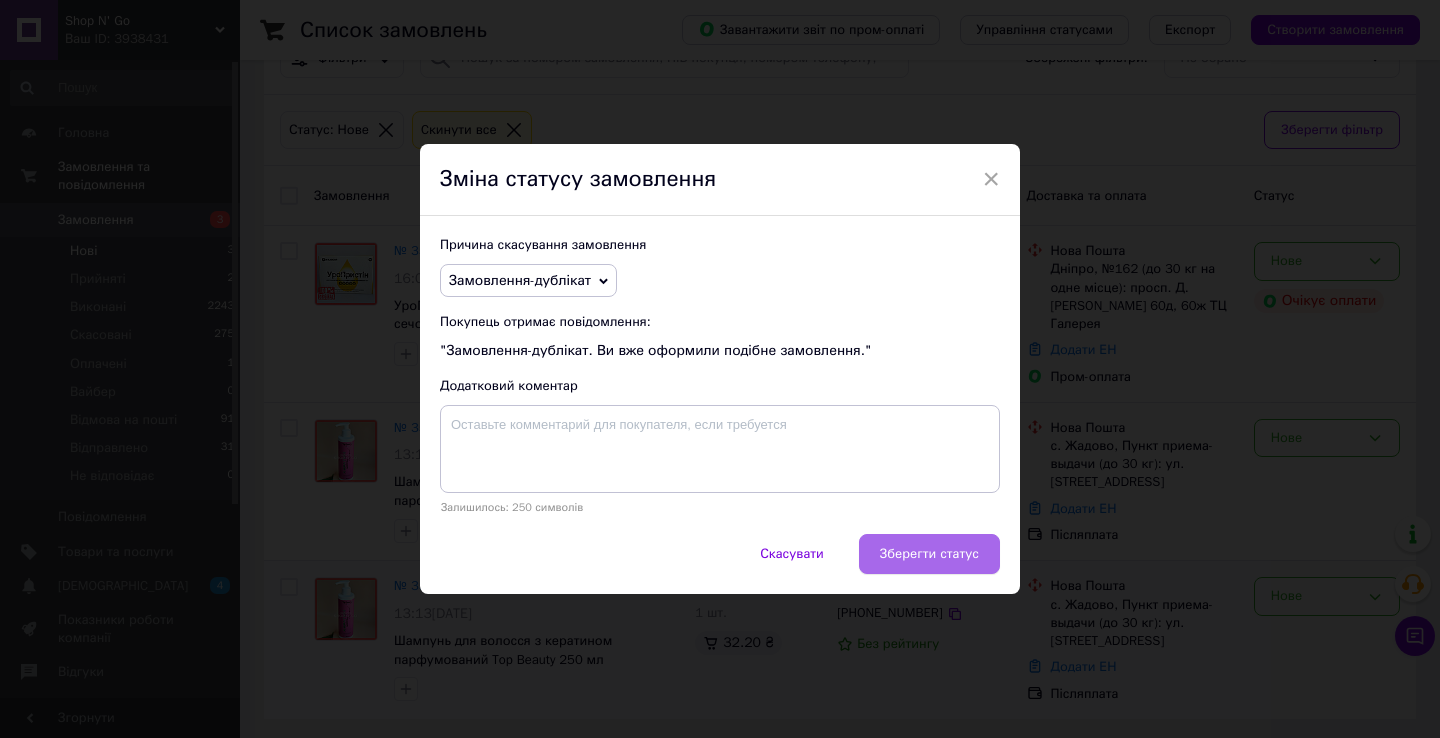 click on "Зберегти статус" at bounding box center [929, 554] 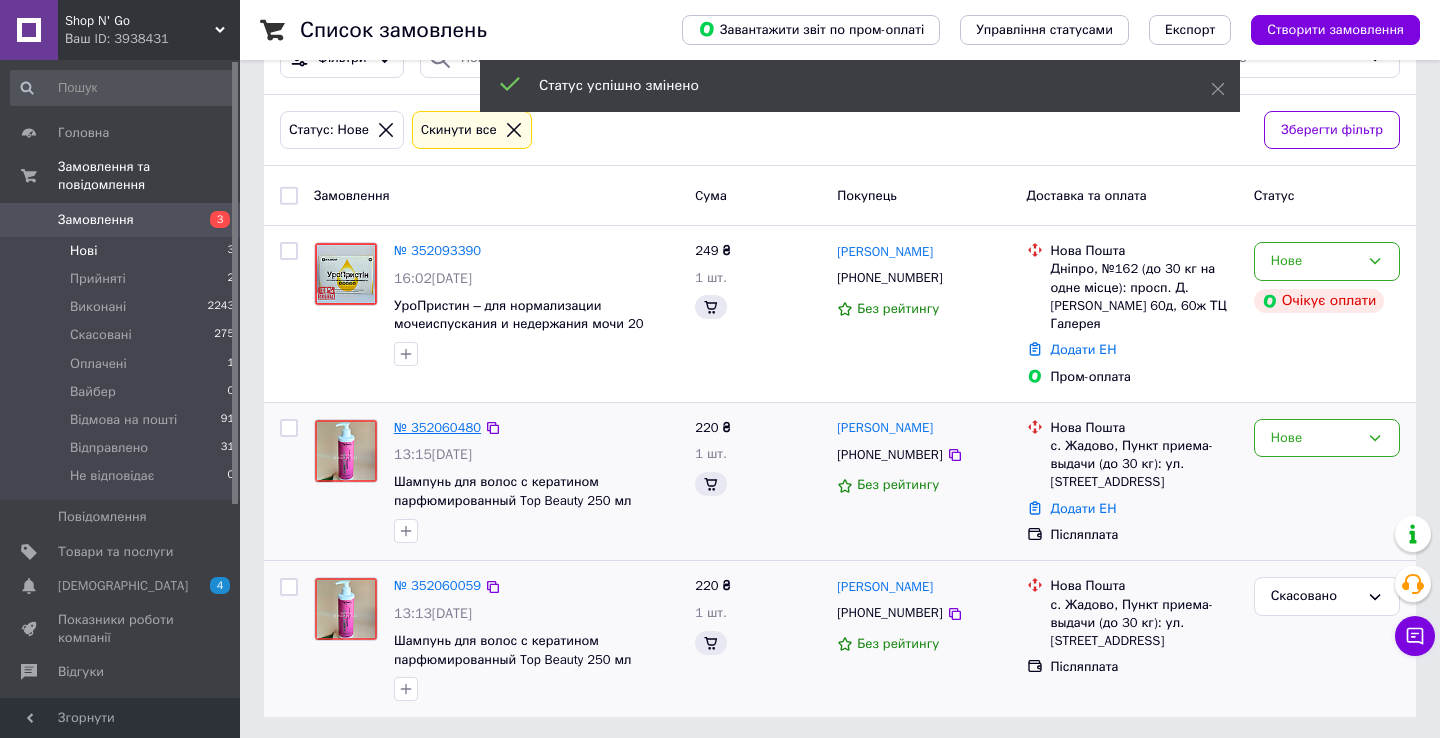 scroll, scrollTop: 59, scrollLeft: 0, axis: vertical 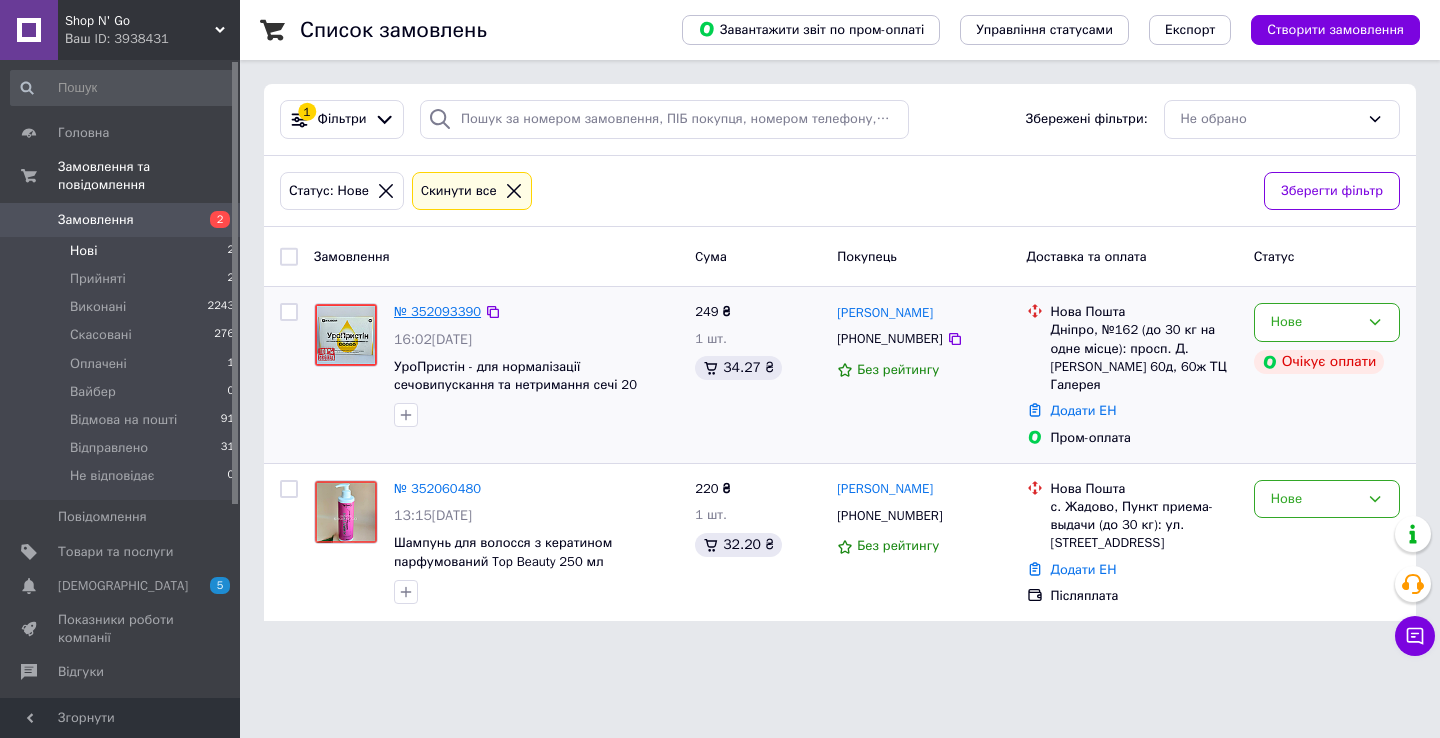 click on "№ 352093390" at bounding box center (437, 311) 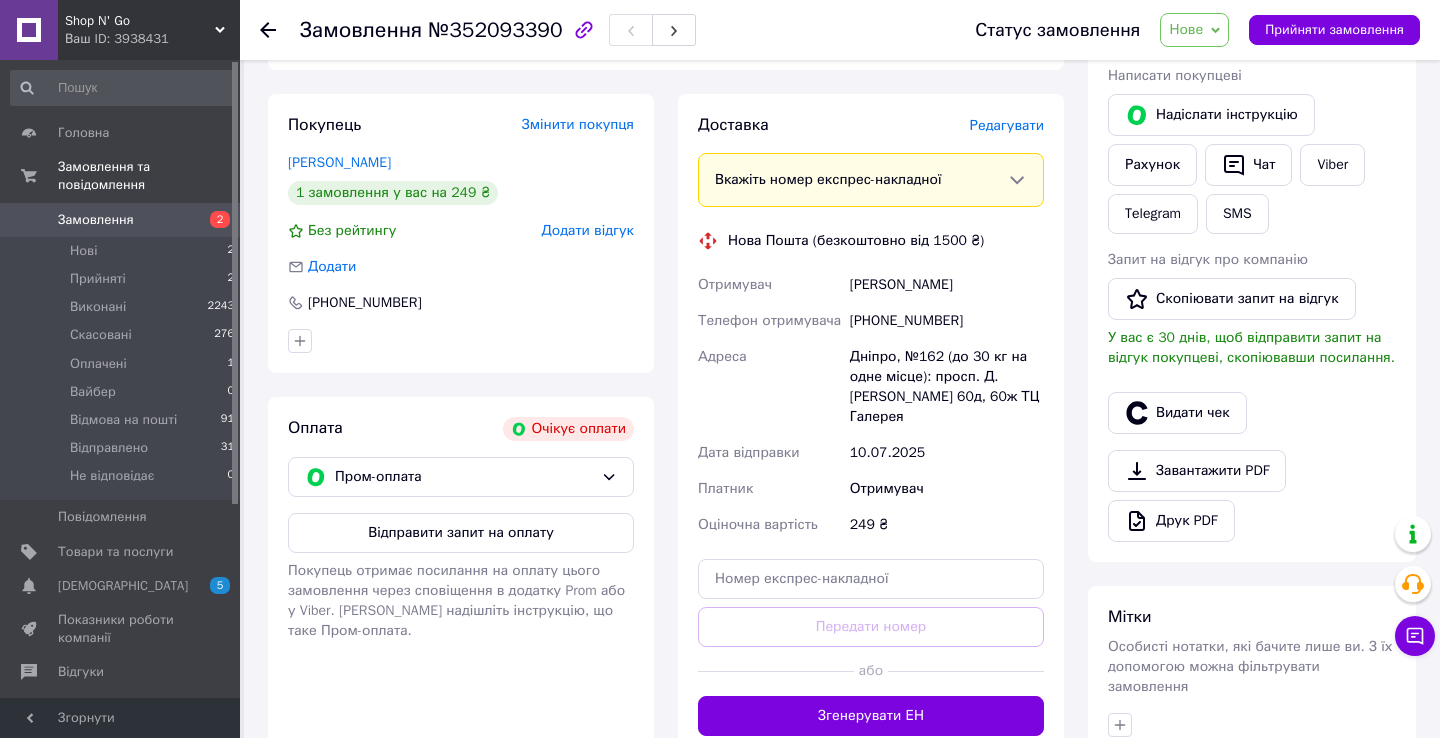 scroll, scrollTop: 399, scrollLeft: 0, axis: vertical 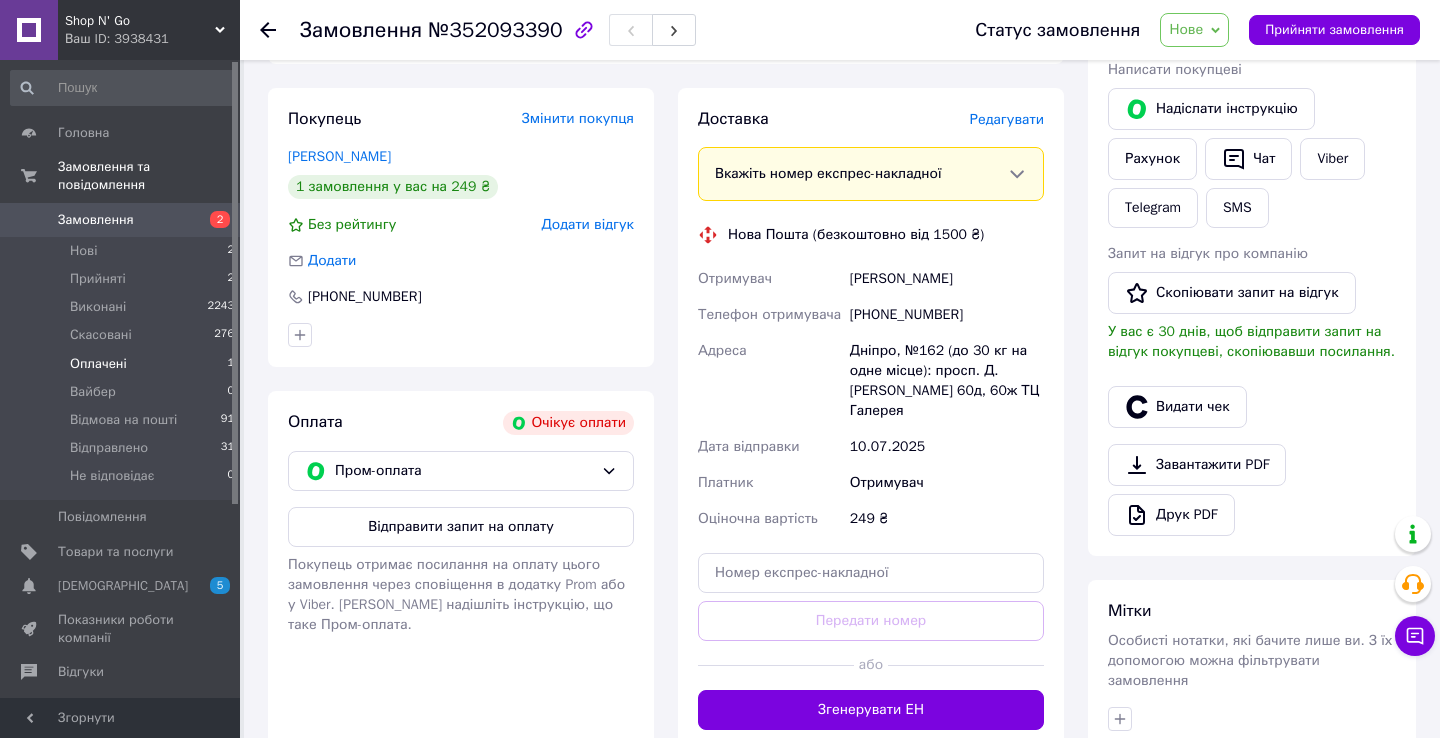click on "Оплачені 1" at bounding box center (123, 364) 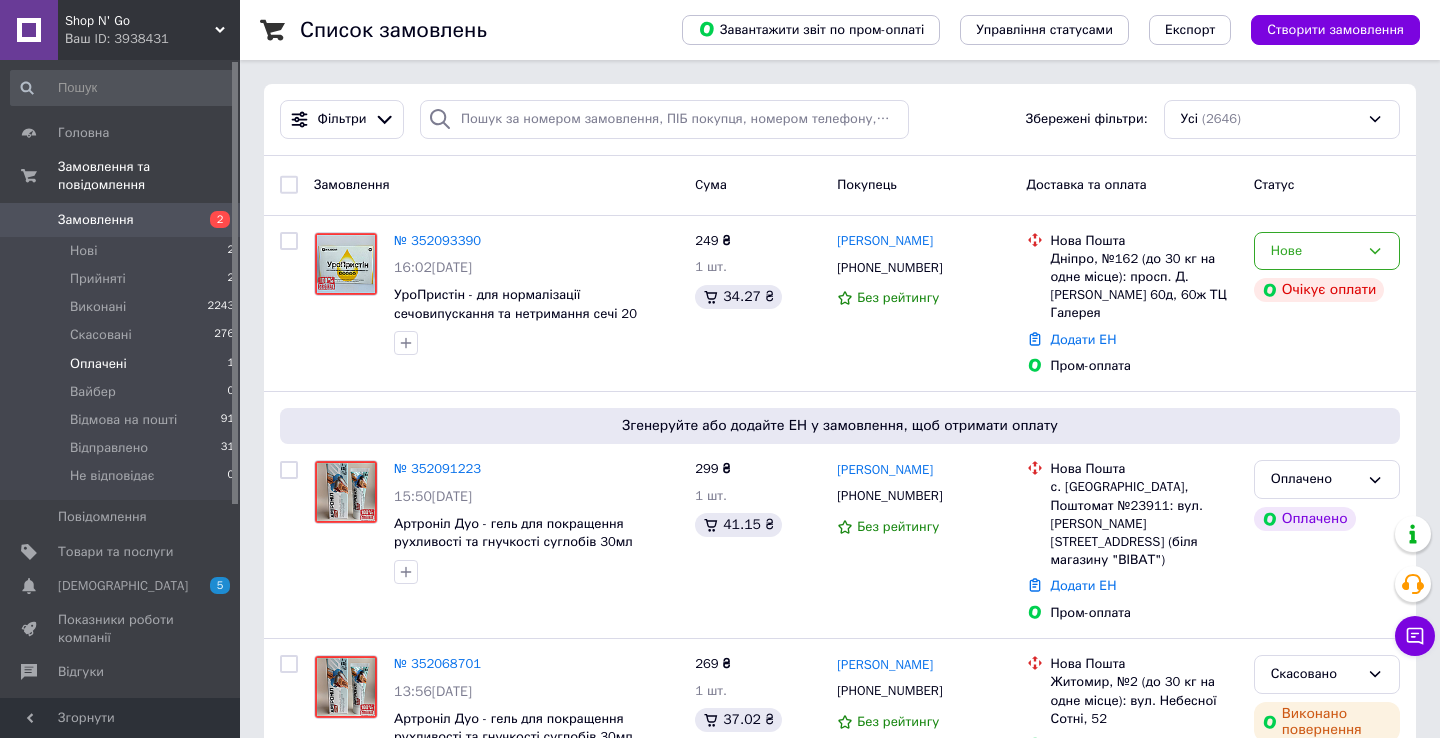 click on "Оплачені 1" at bounding box center (123, 364) 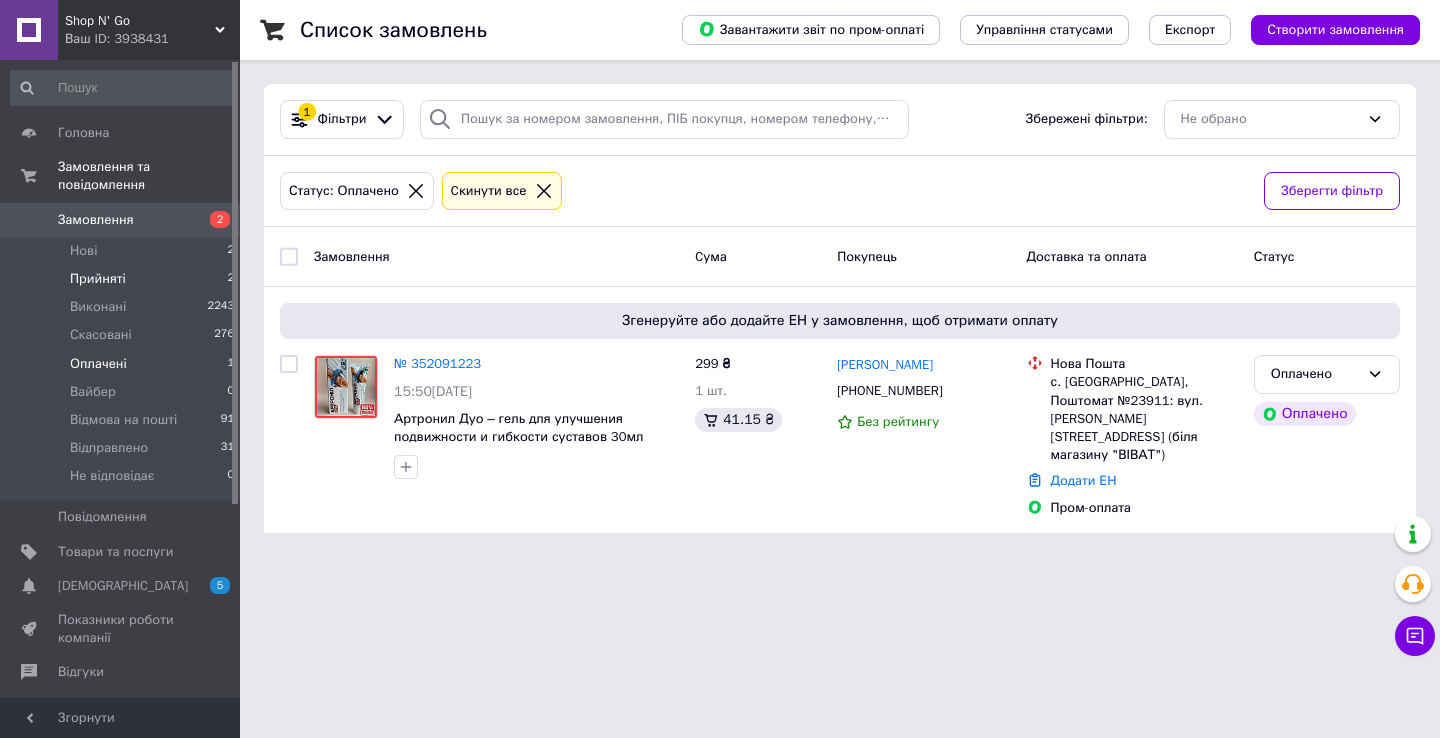 click on "Прийняті 2" at bounding box center (123, 279) 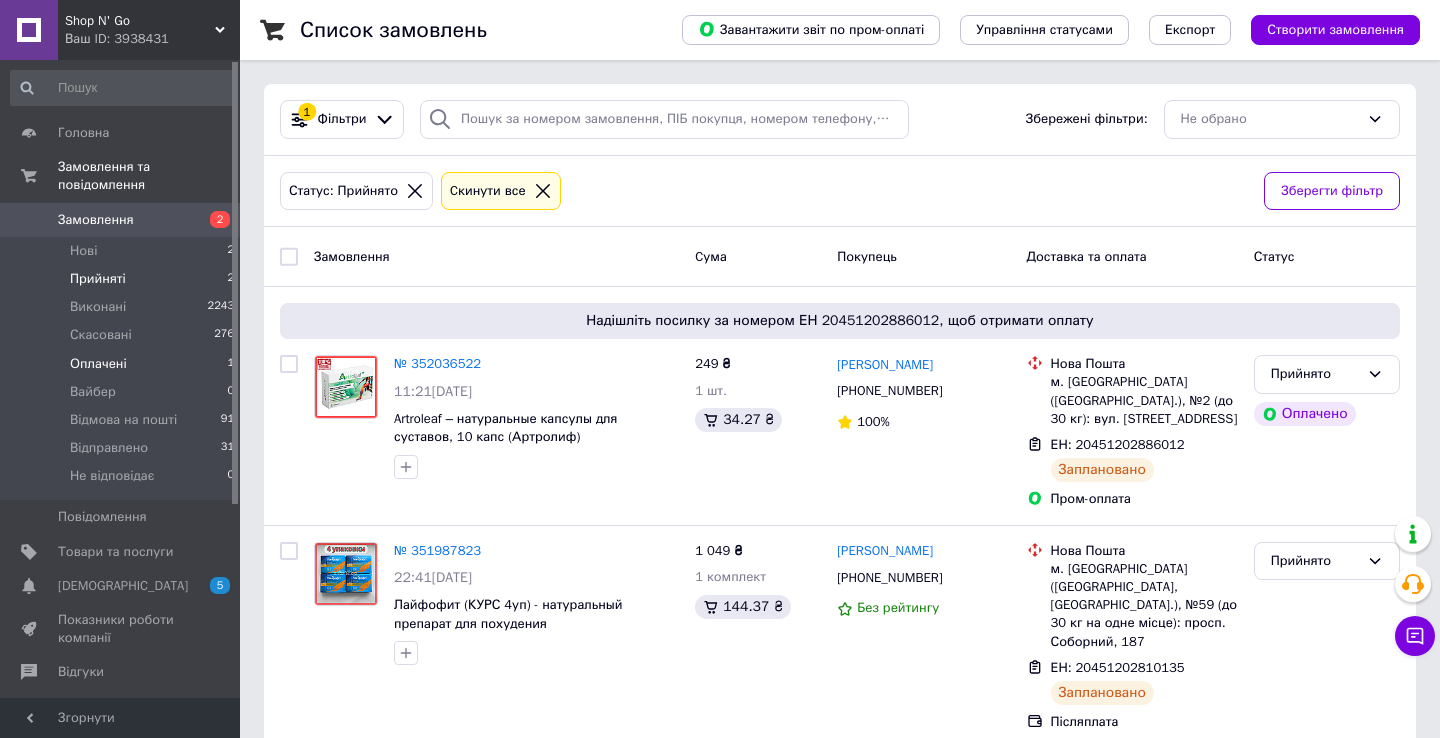 click on "Оплачені 1" at bounding box center [123, 364] 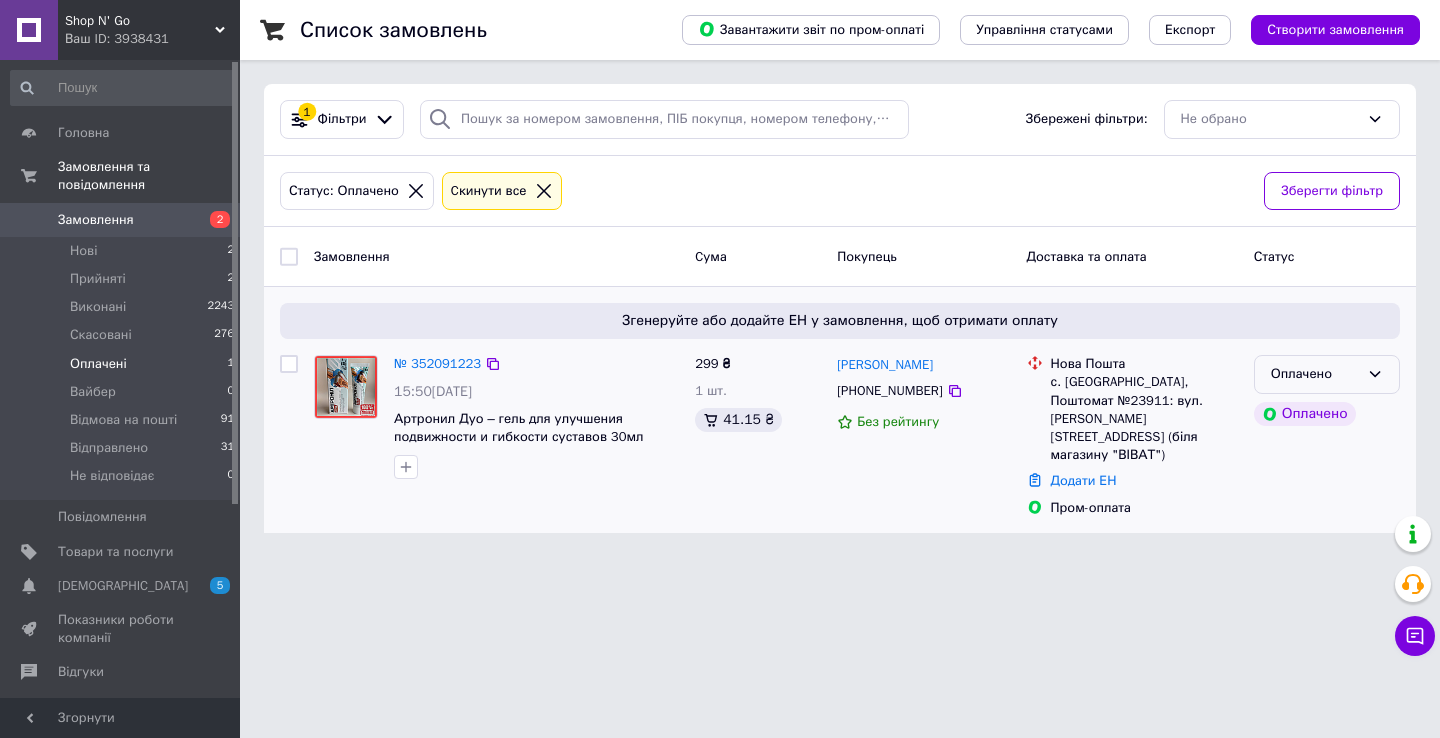 click on "Оплачено" at bounding box center (1315, 374) 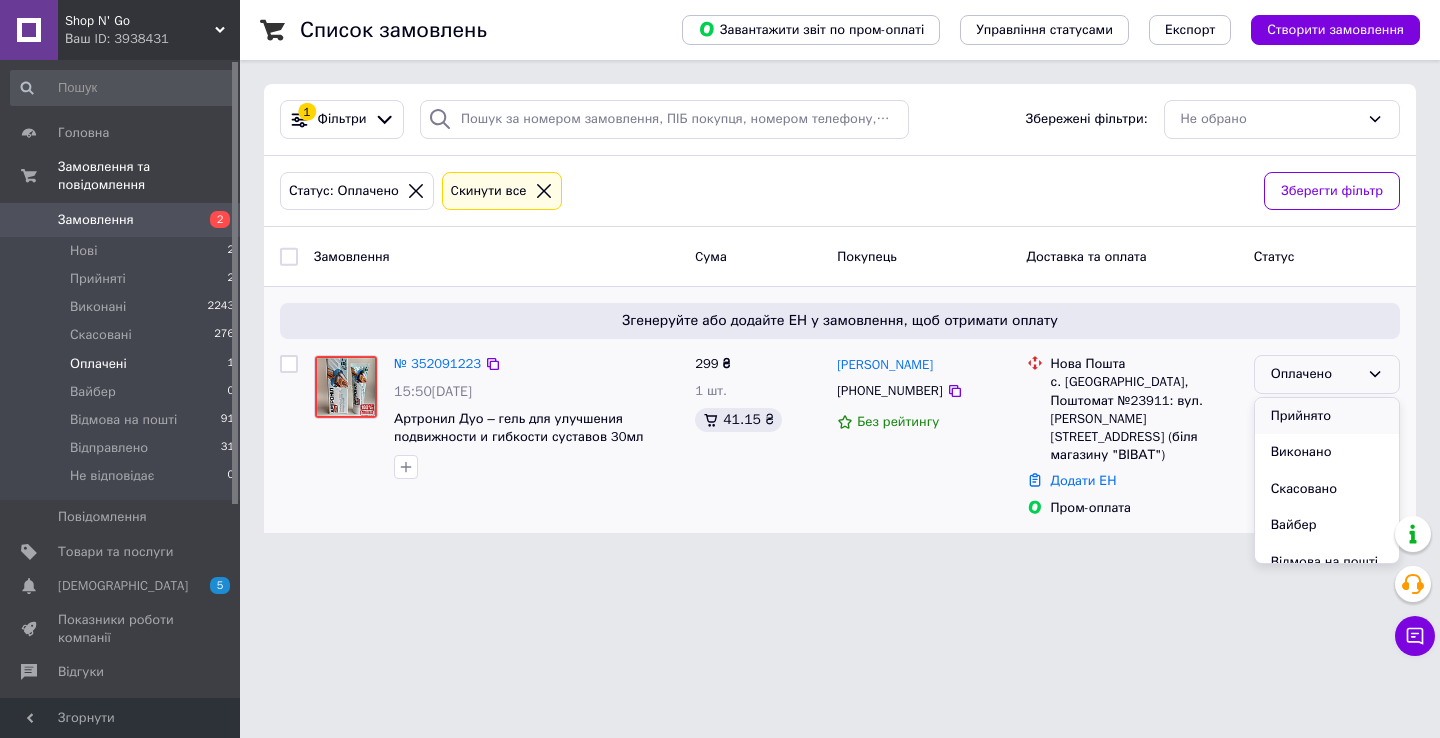 click on "Прийнято" at bounding box center [1327, 416] 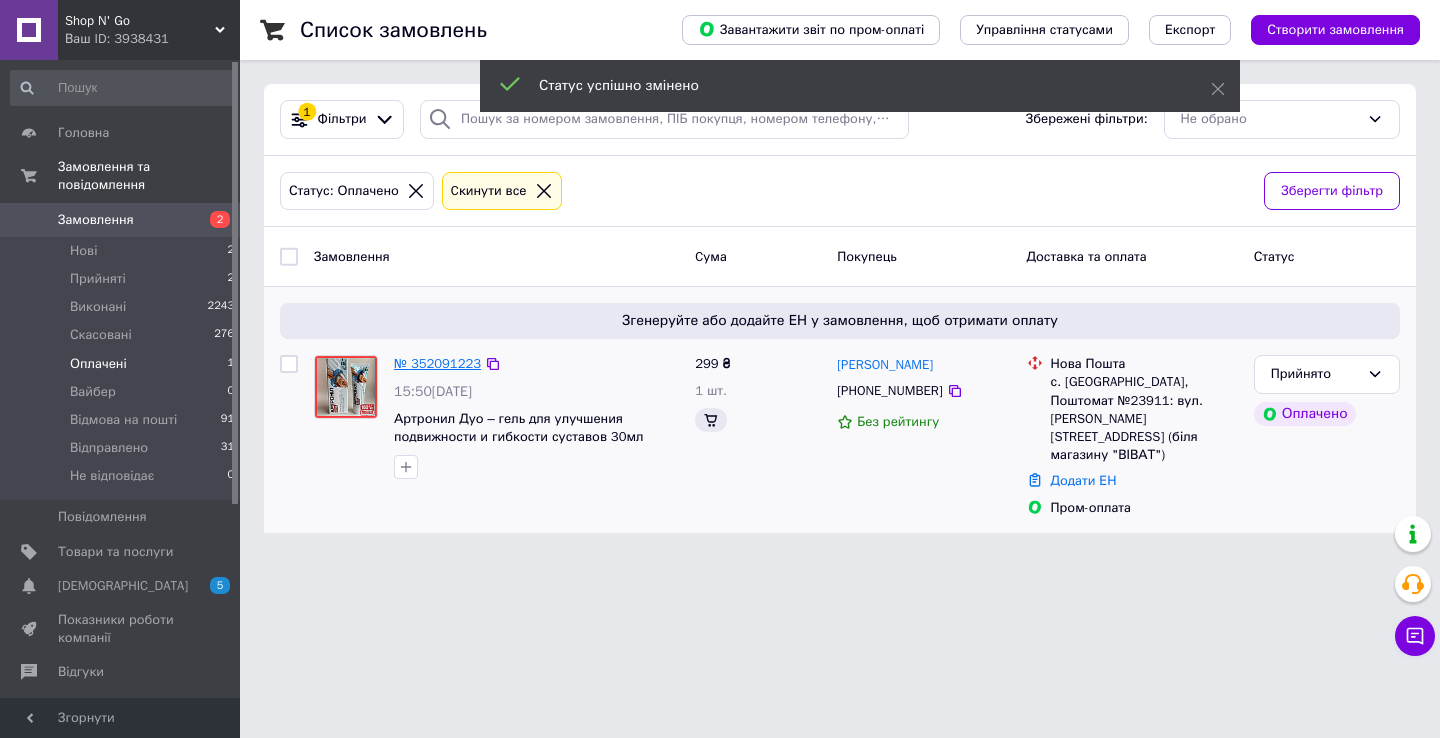 click on "№ 352091223" at bounding box center (437, 363) 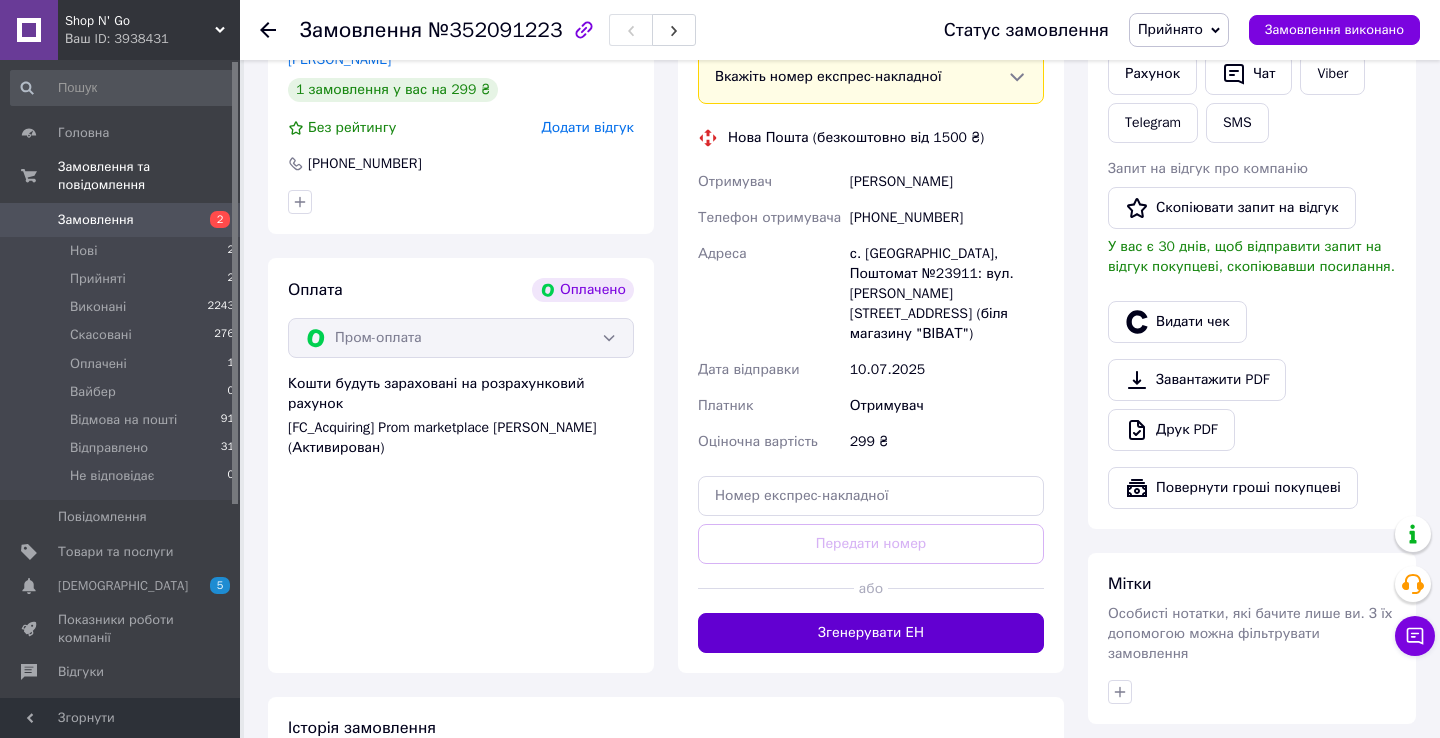 scroll, scrollTop: 512, scrollLeft: 0, axis: vertical 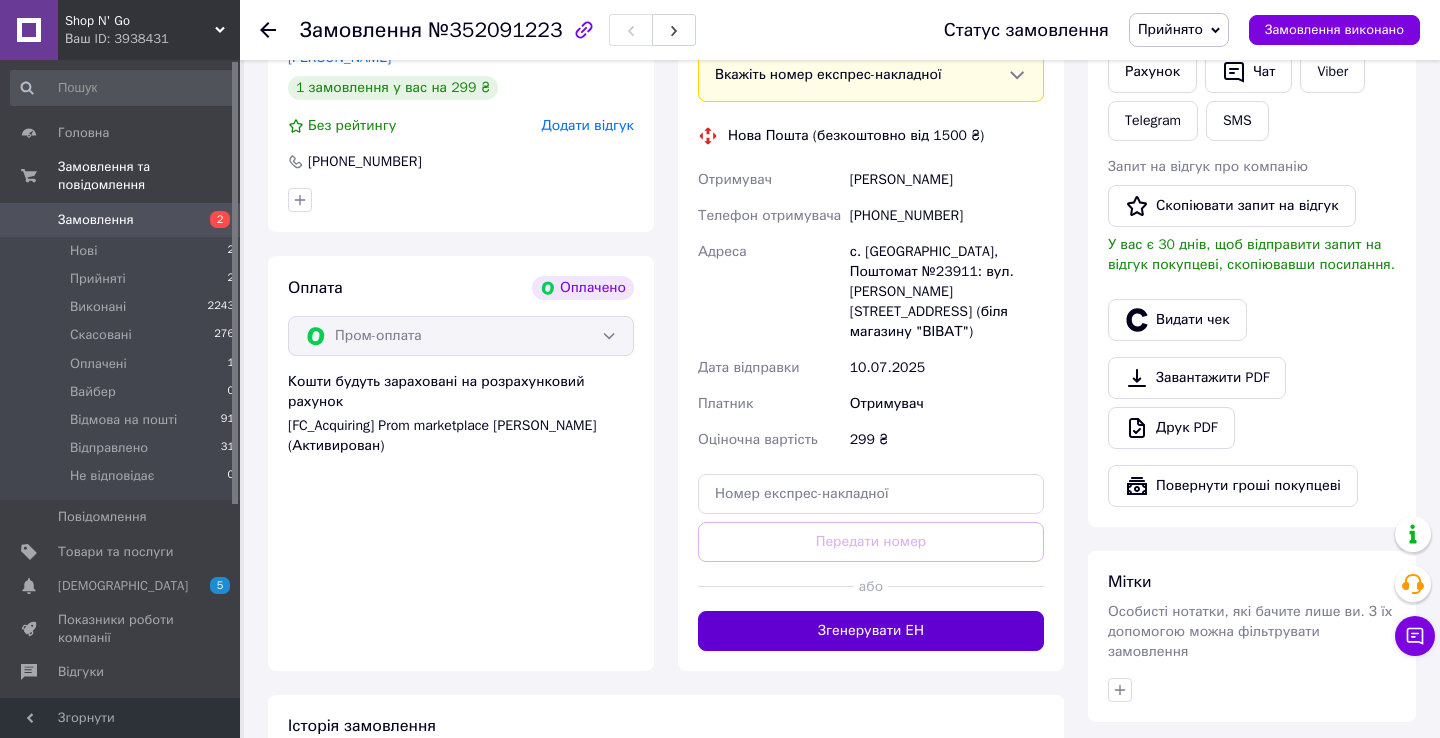 click on "Згенерувати ЕН" at bounding box center [871, 631] 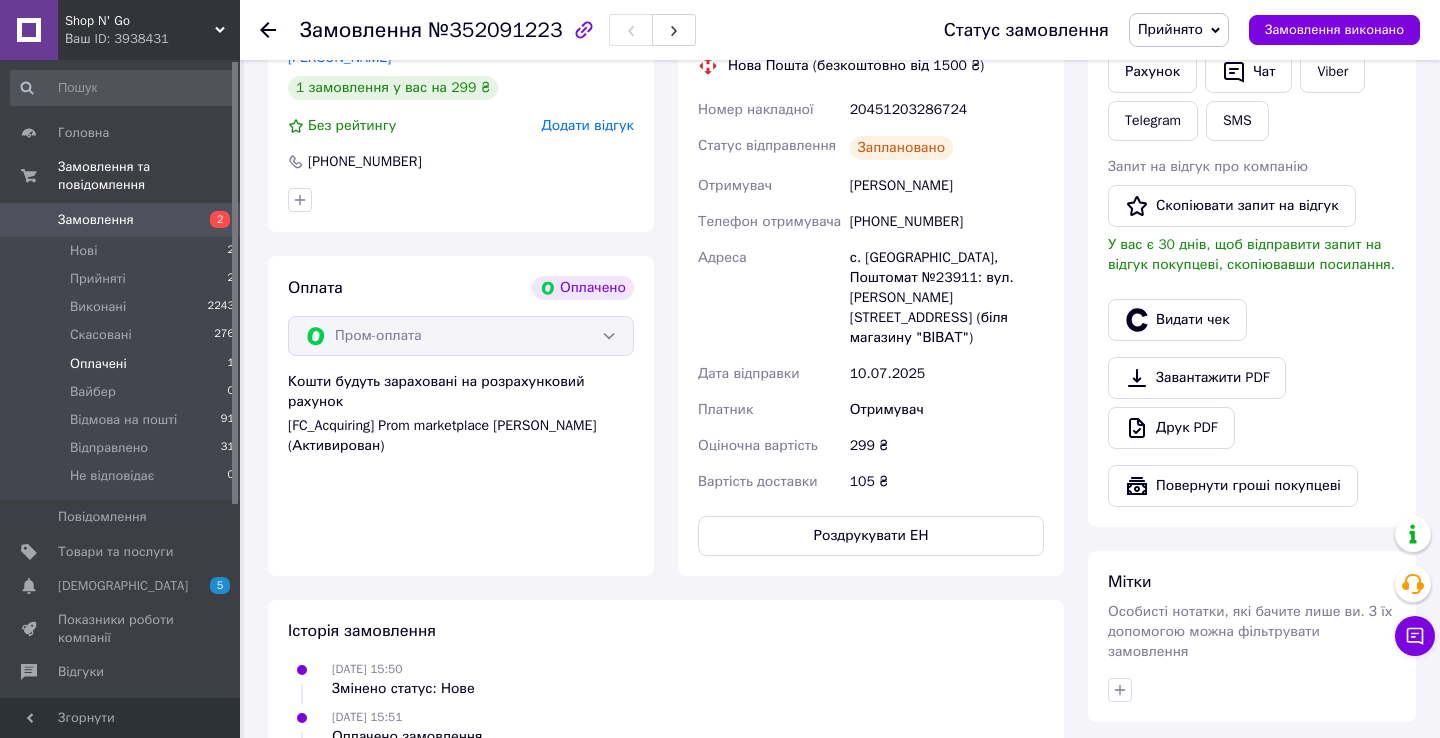 click on "Оплачені 1" at bounding box center [123, 364] 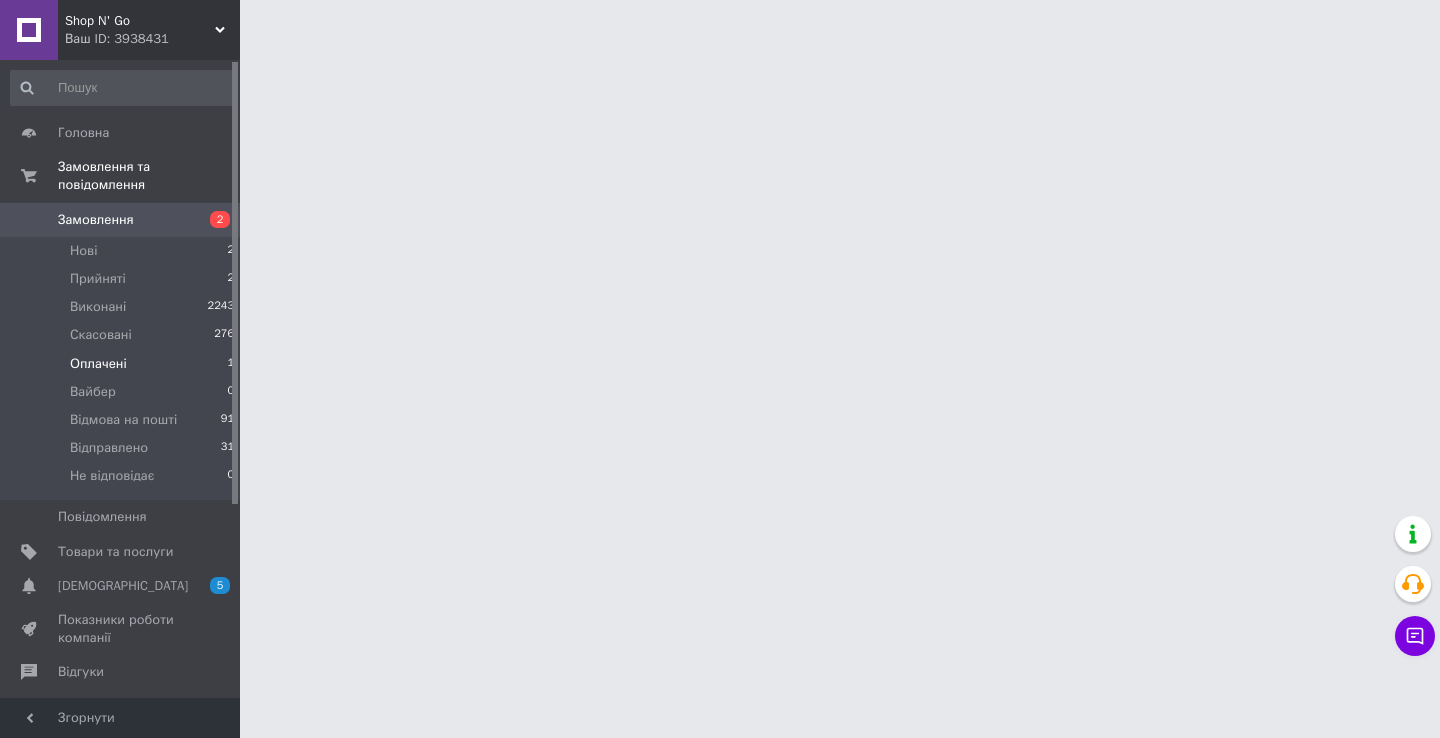 scroll, scrollTop: 0, scrollLeft: 0, axis: both 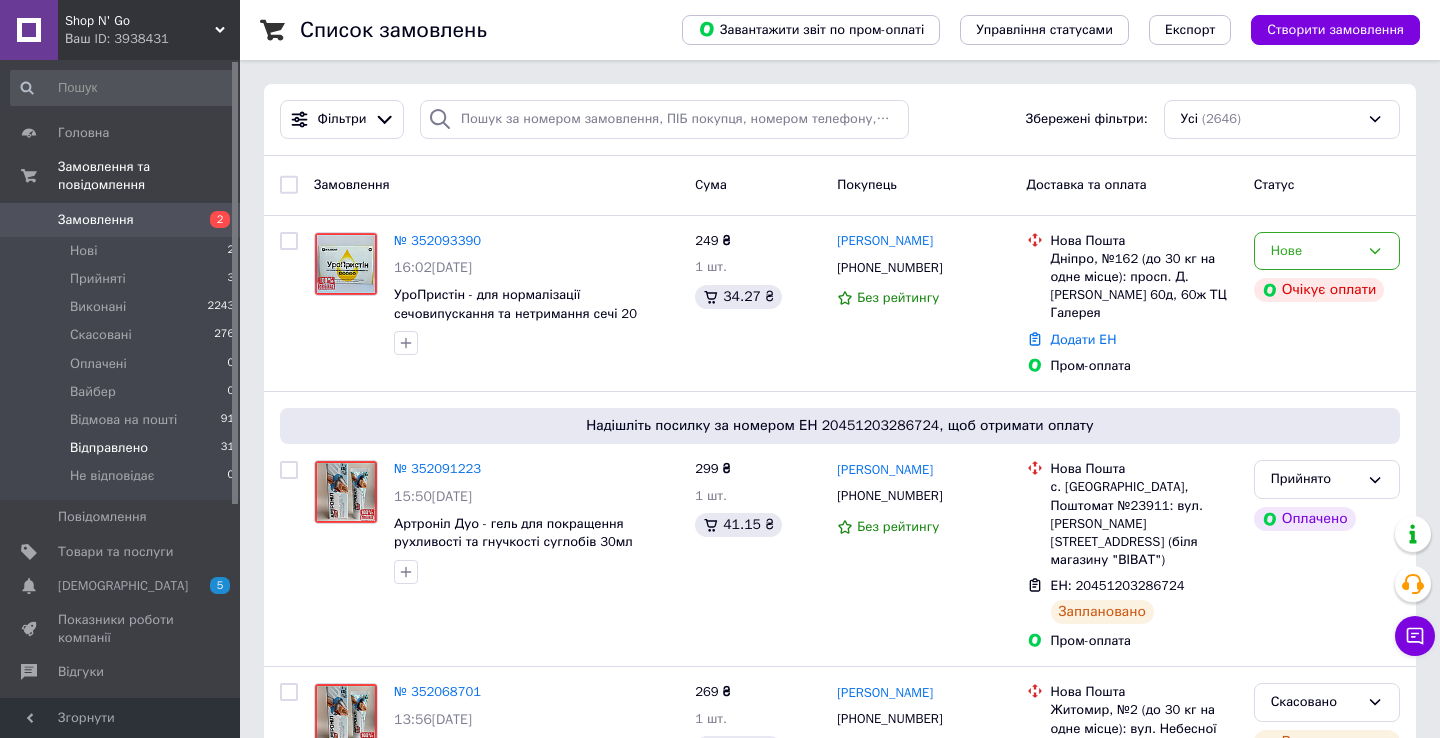 click on "Відправлено  31" at bounding box center (123, 448) 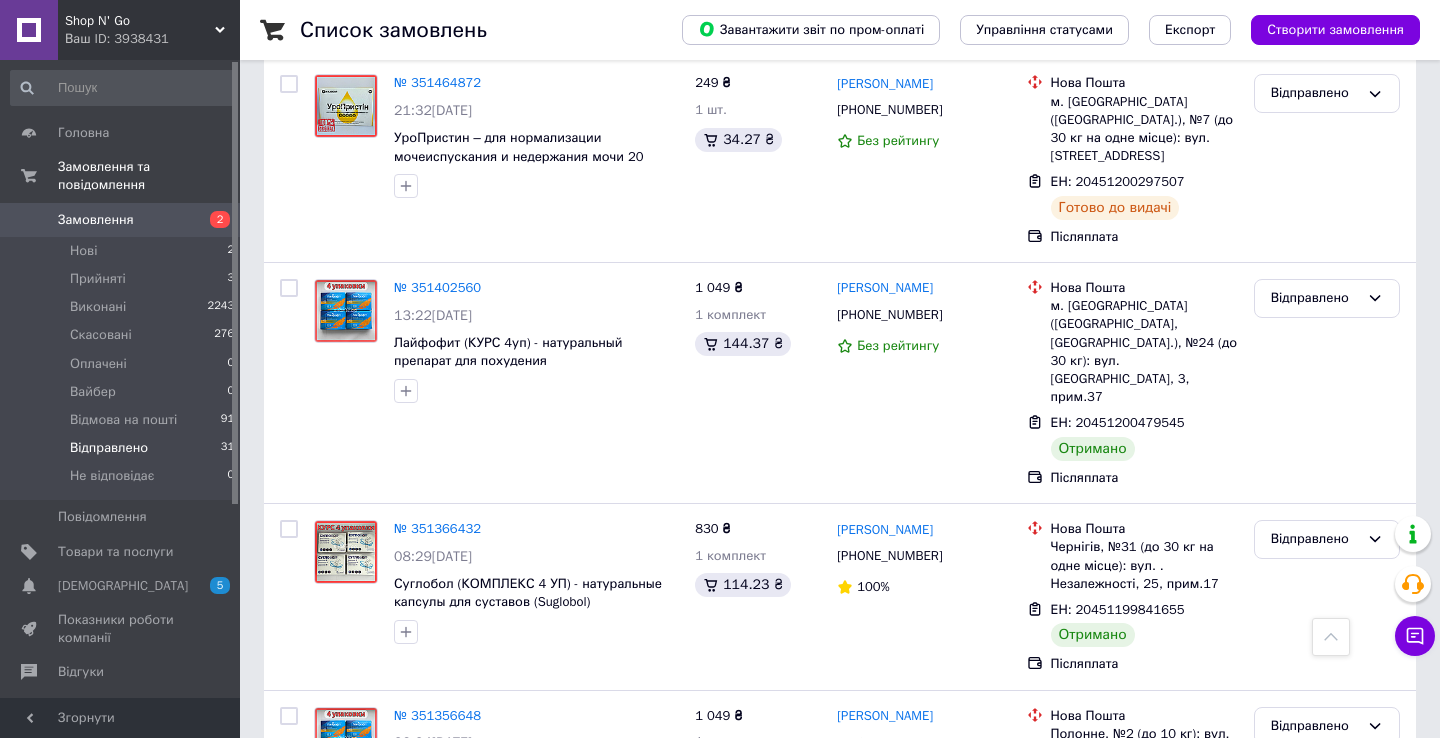 scroll, scrollTop: 4875, scrollLeft: 0, axis: vertical 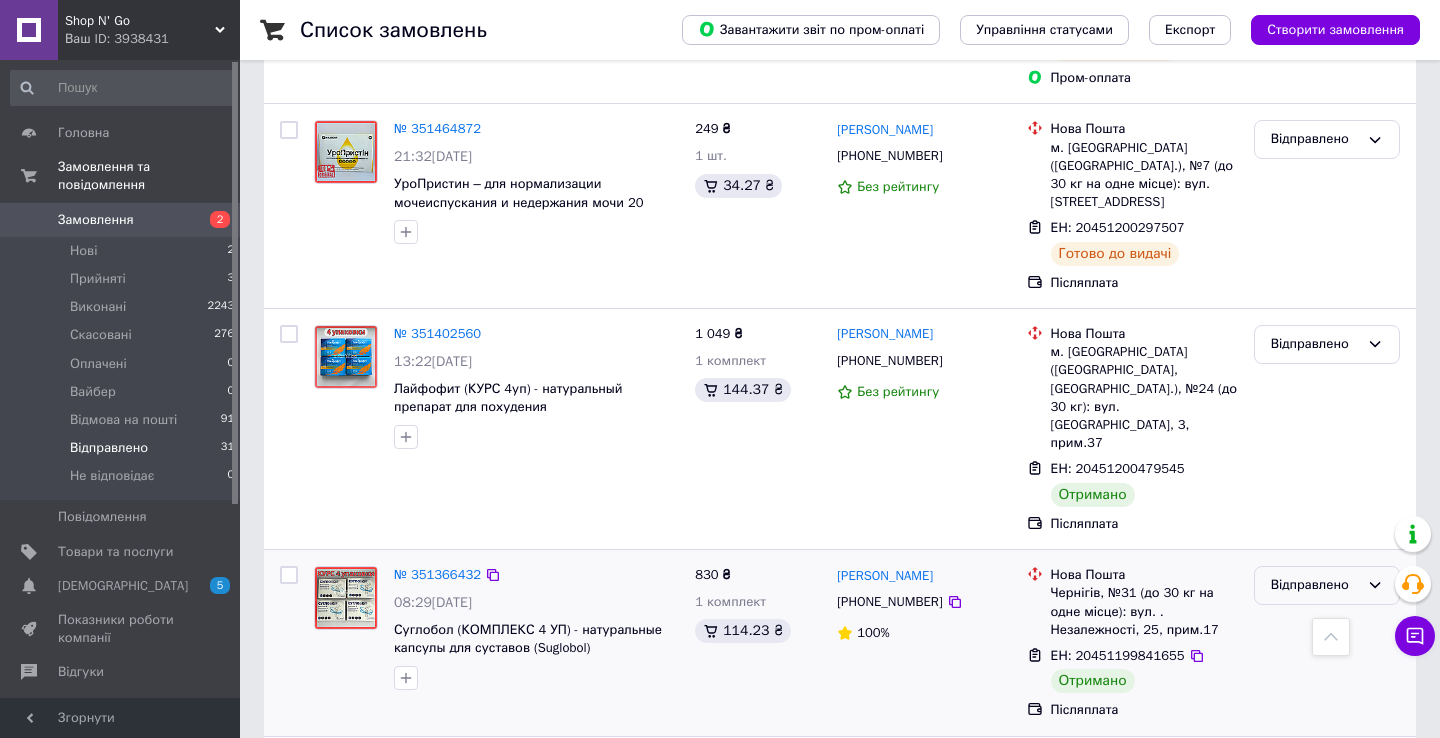 click on "Відправлено" at bounding box center (1315, 585) 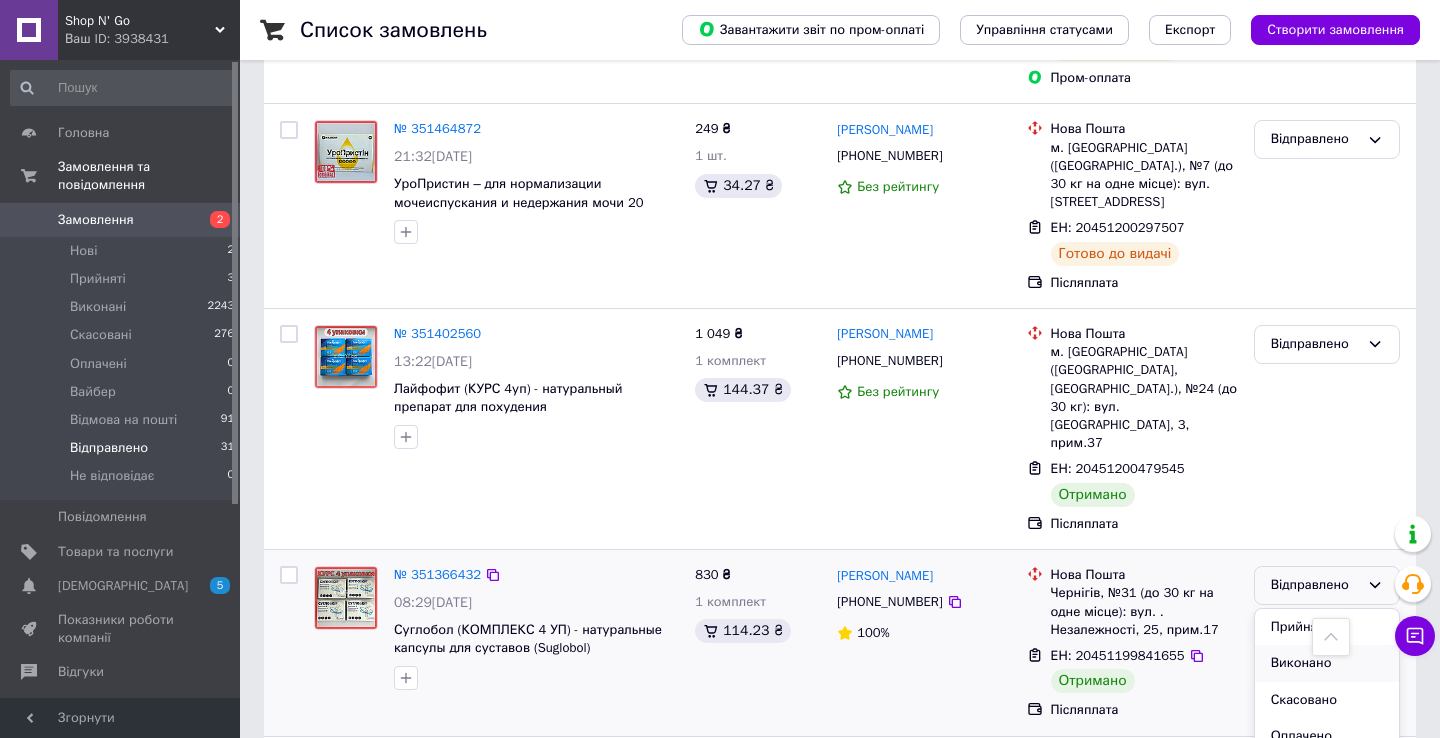 click on "Виконано" at bounding box center (1327, 663) 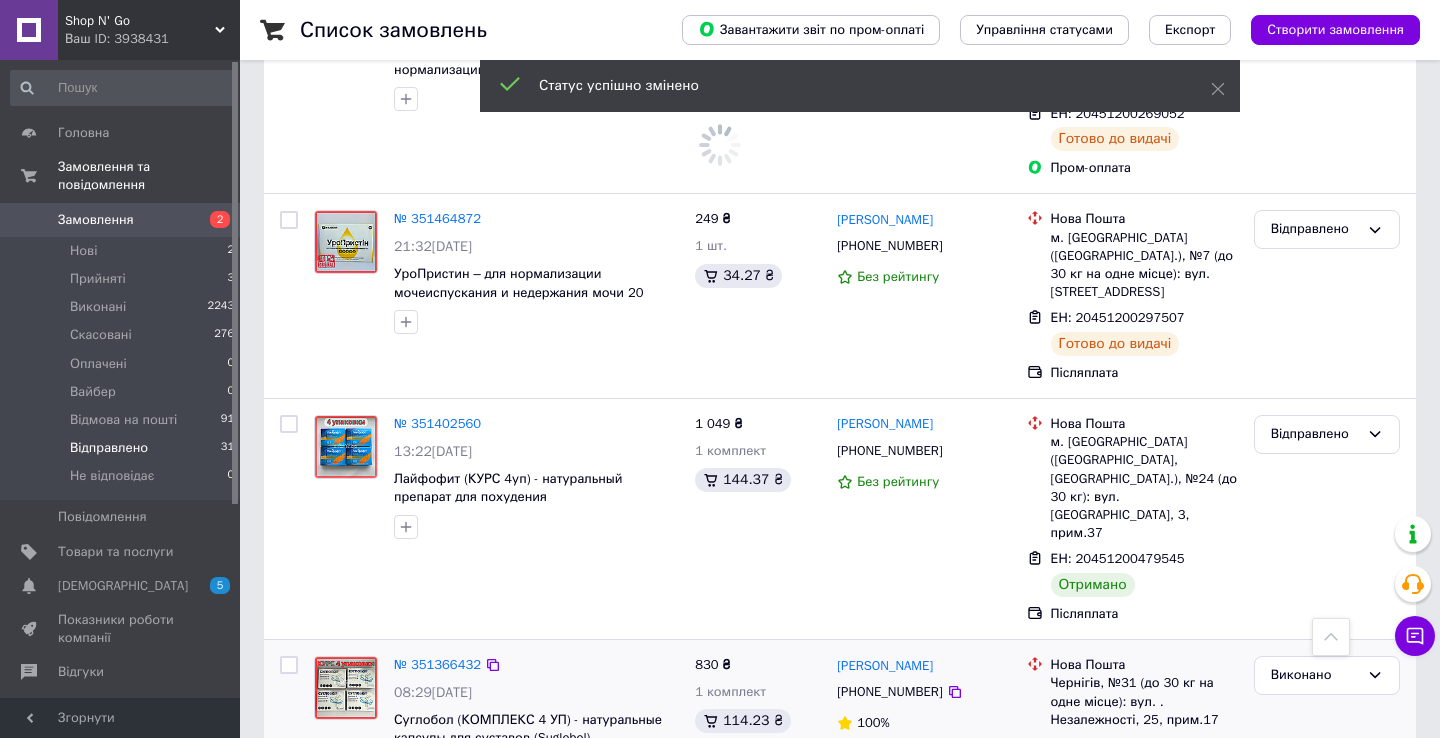 scroll, scrollTop: 4682, scrollLeft: 0, axis: vertical 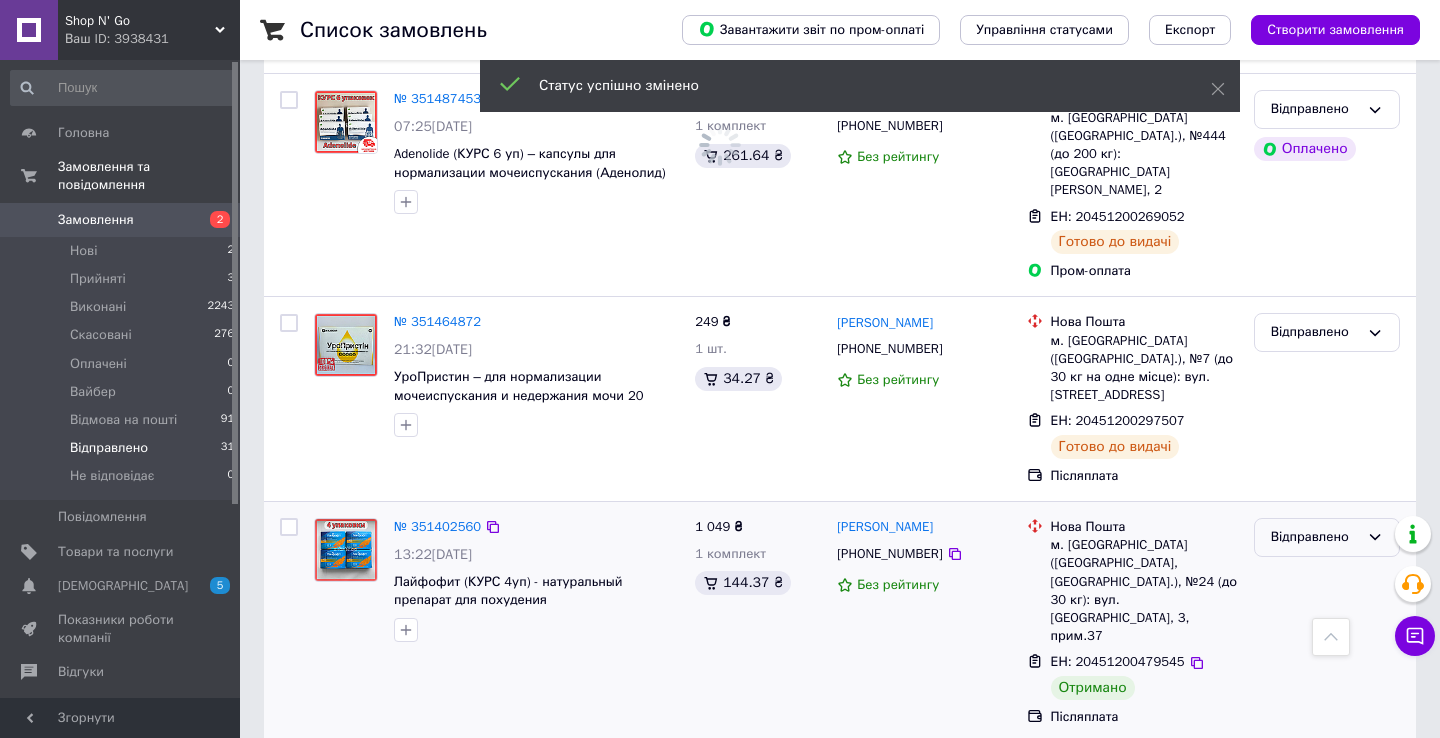 click on "Відправлено" at bounding box center (1315, 537) 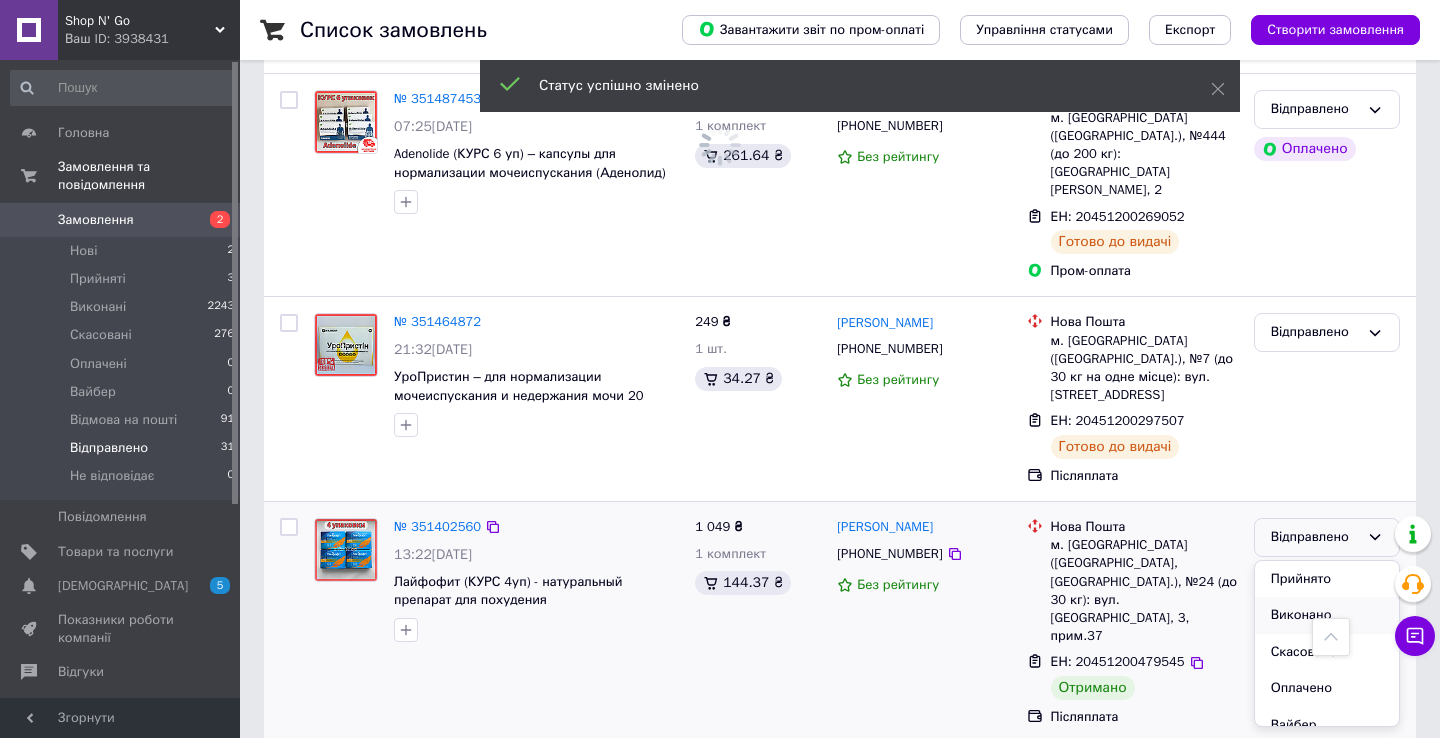 click on "Виконано" at bounding box center (1327, 615) 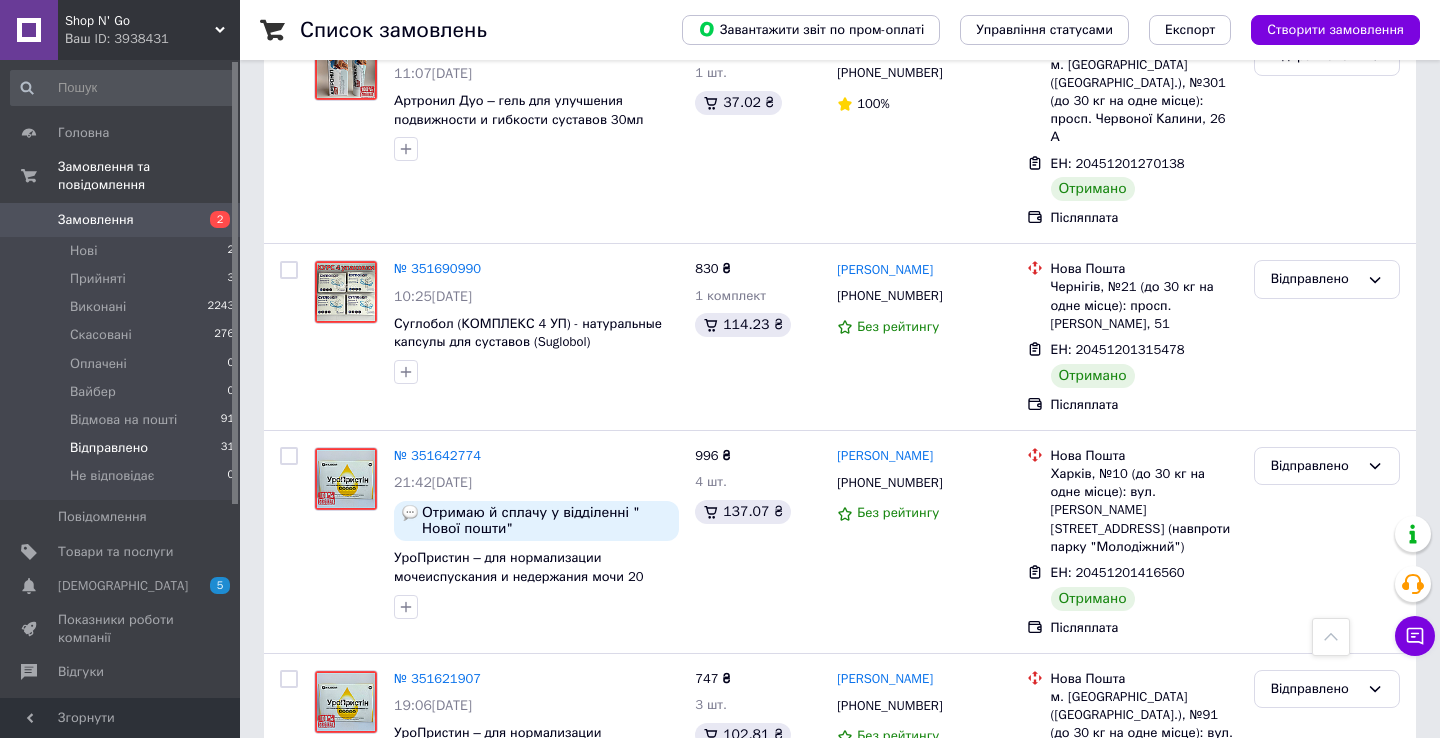 scroll, scrollTop: 3539, scrollLeft: 0, axis: vertical 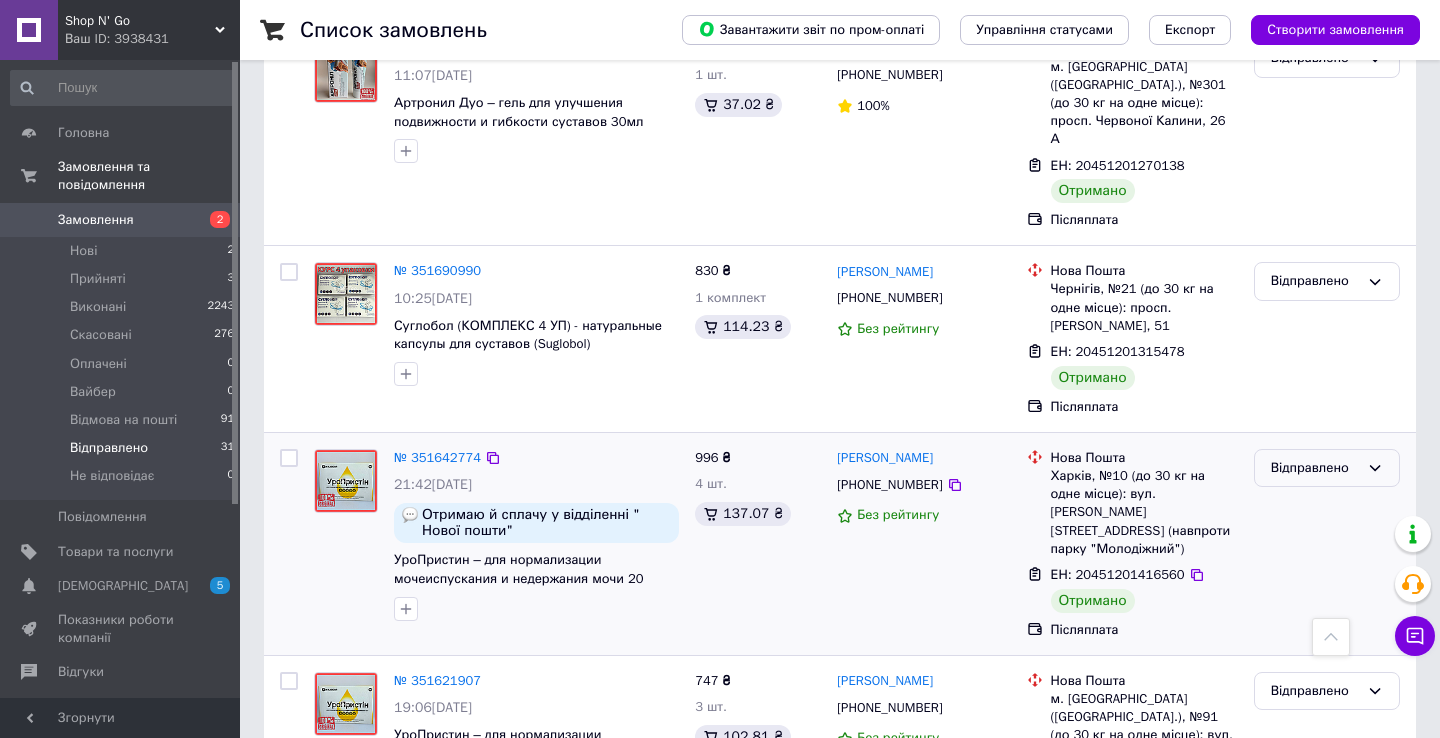 click on "Відправлено" at bounding box center [1315, 468] 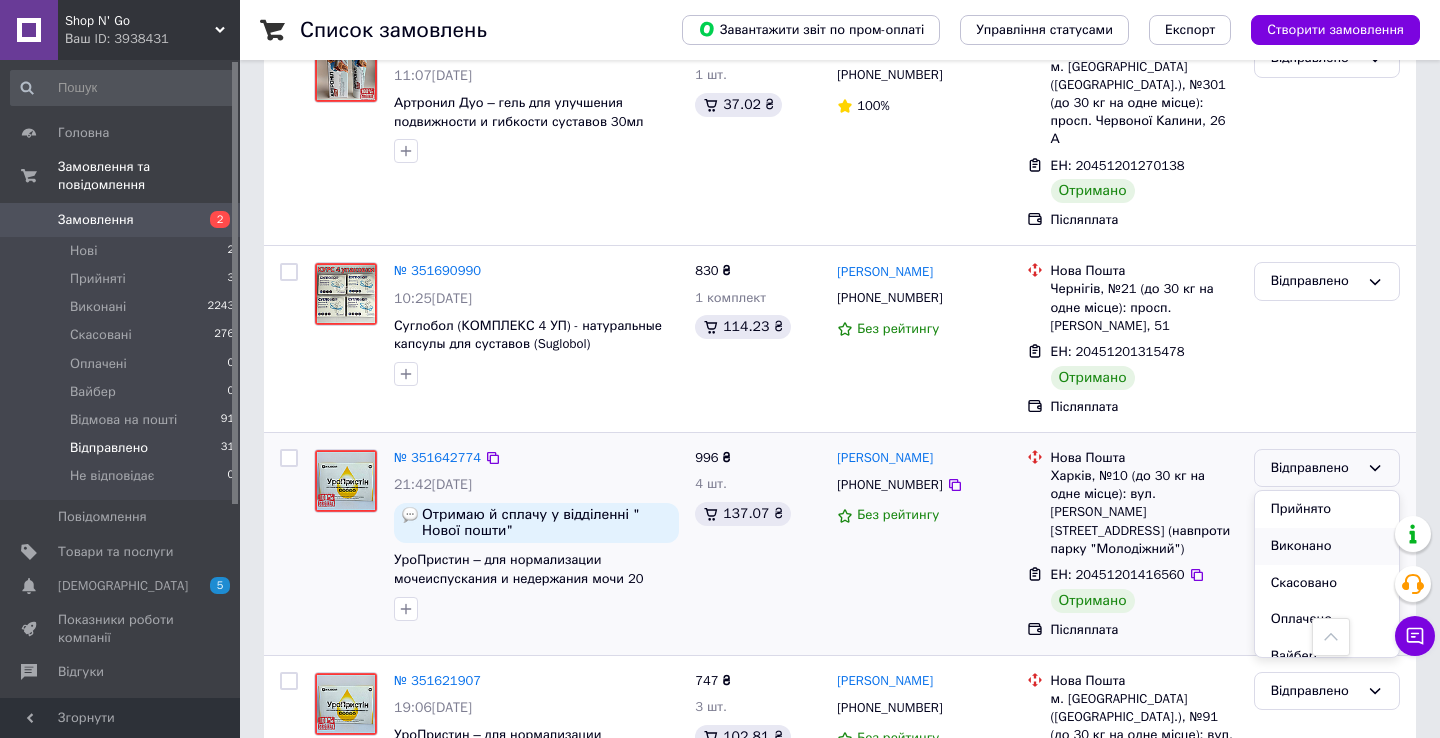 click on "Виконано" at bounding box center [1327, 546] 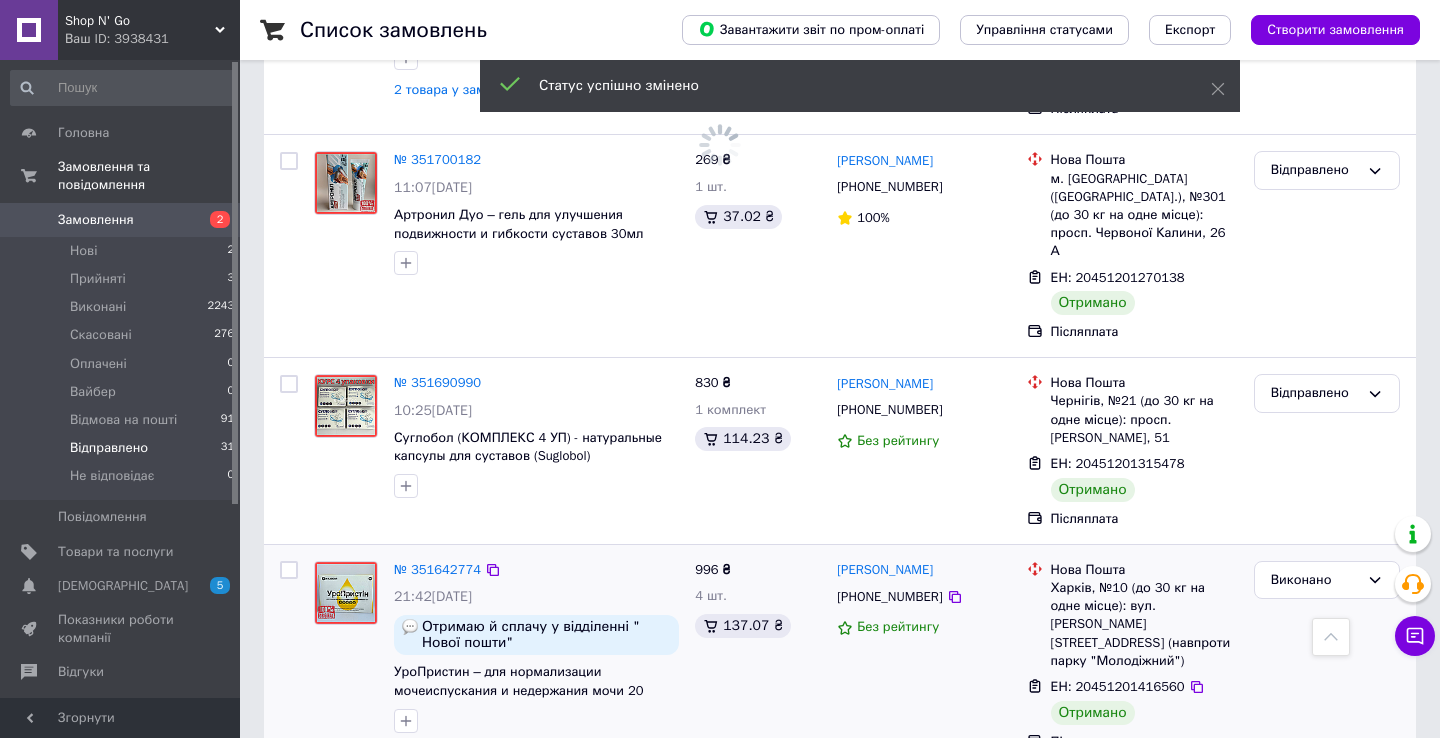scroll, scrollTop: 3364, scrollLeft: 0, axis: vertical 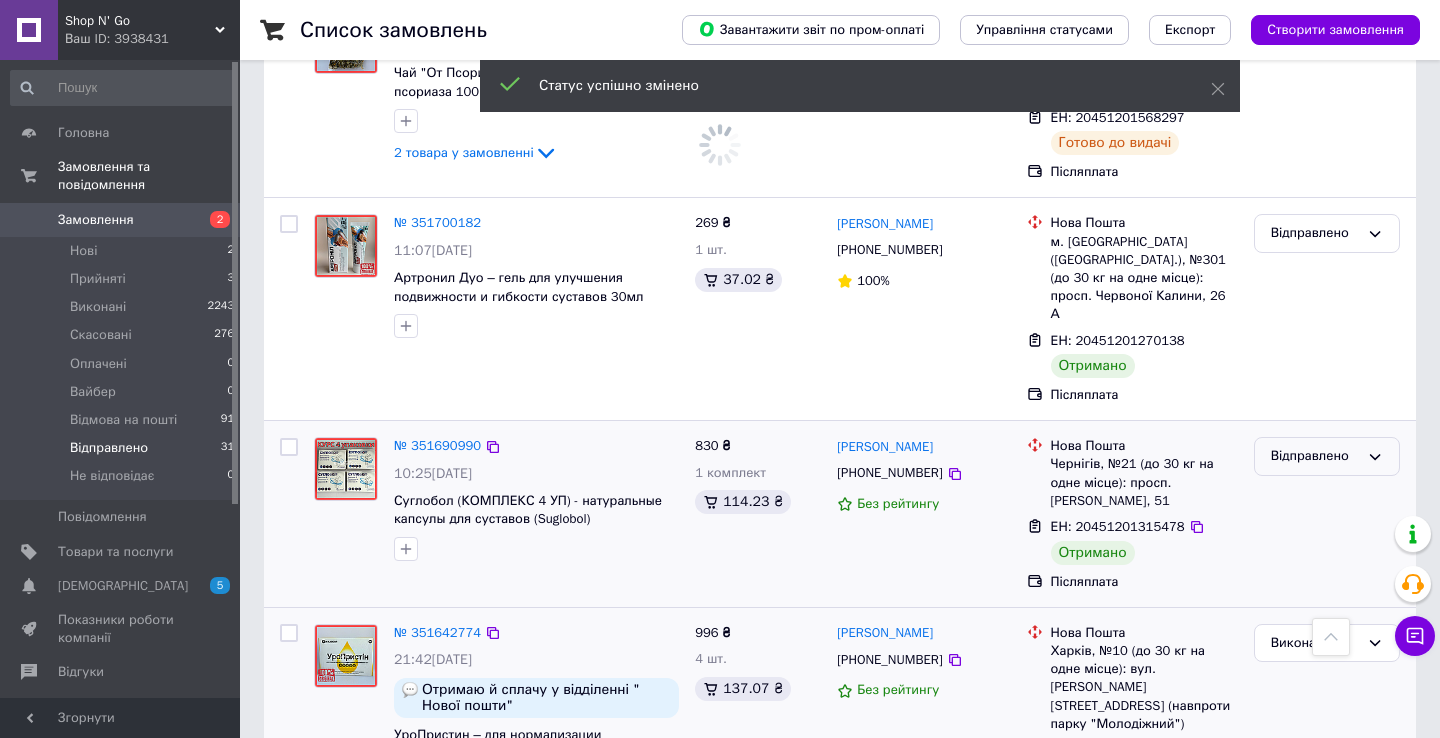 click on "Відправлено" at bounding box center (1315, 456) 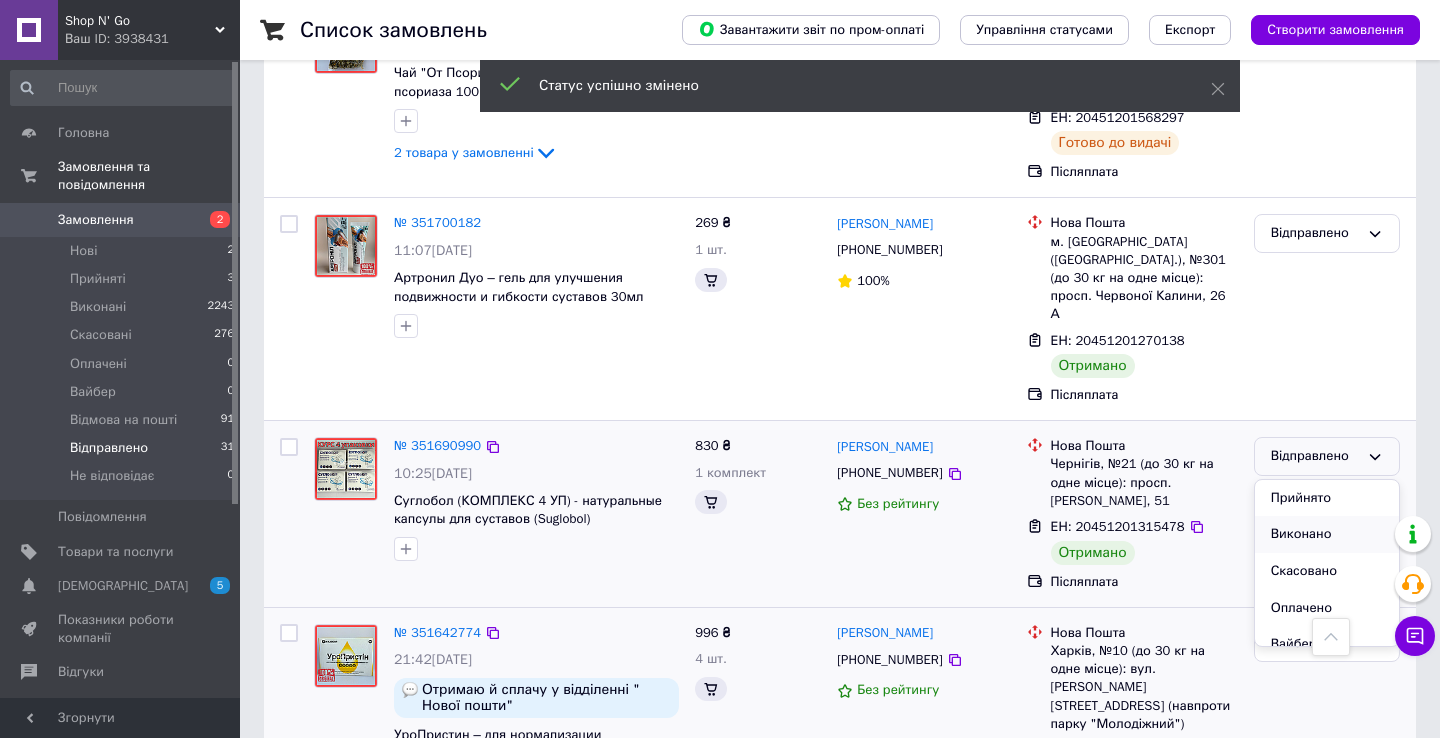 click on "Виконано" at bounding box center [1327, 534] 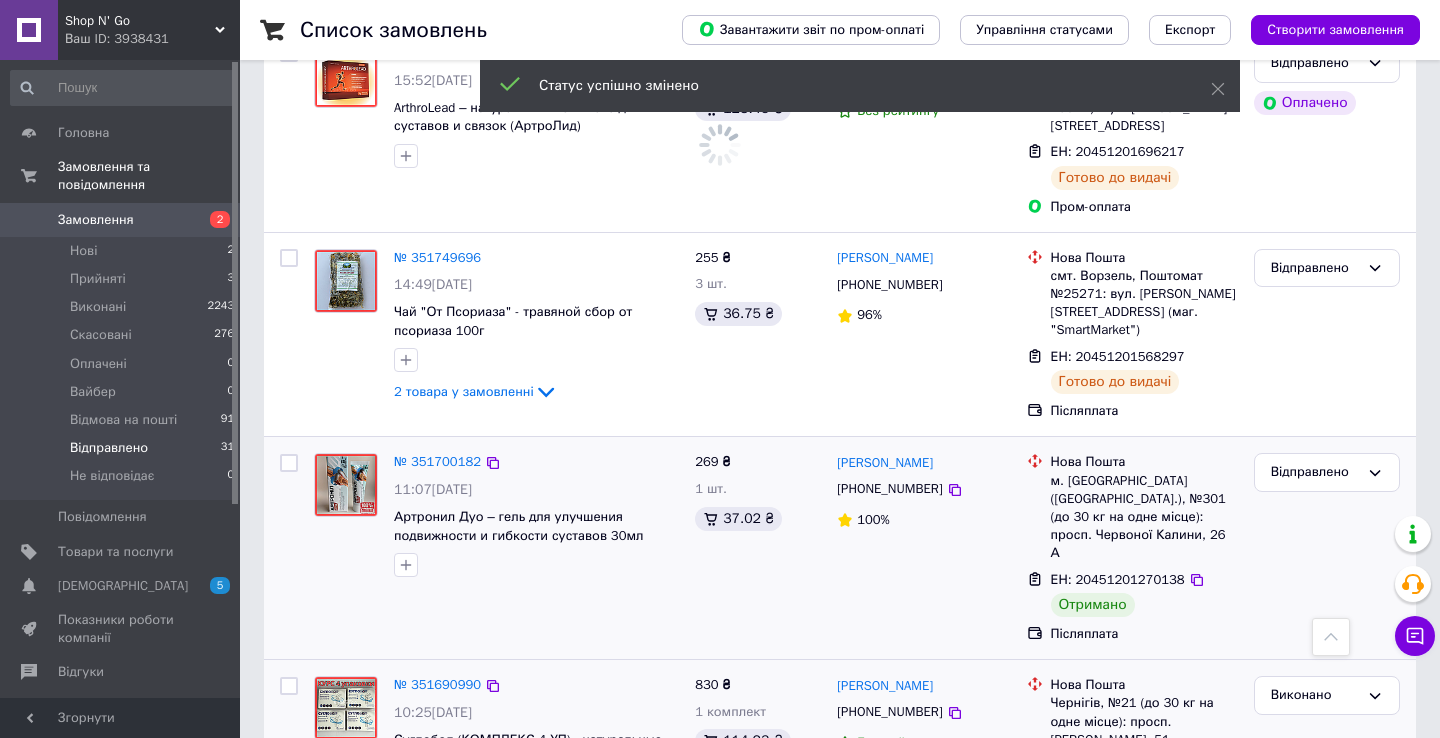 scroll, scrollTop: 3110, scrollLeft: 0, axis: vertical 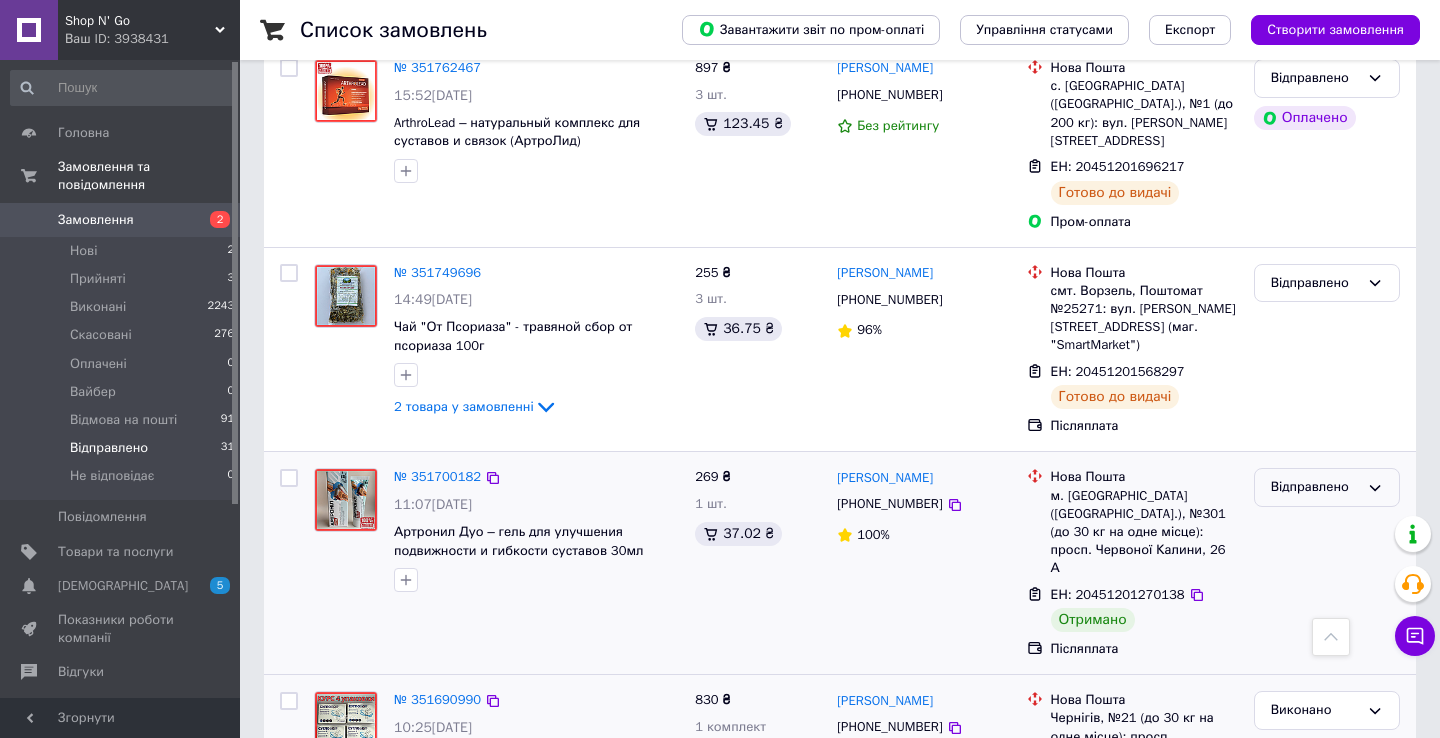 click on "Відправлено" at bounding box center [1327, 487] 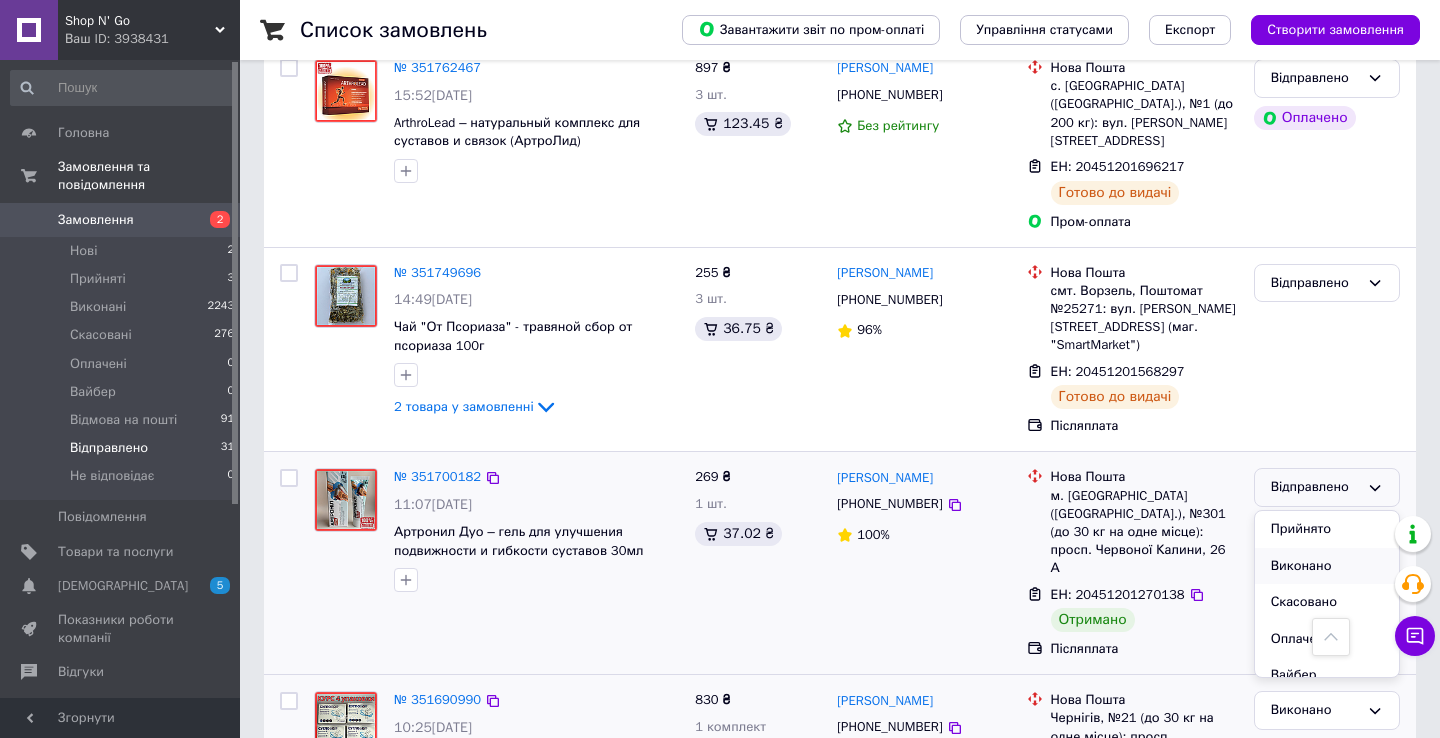 click on "Виконано" at bounding box center (1327, 566) 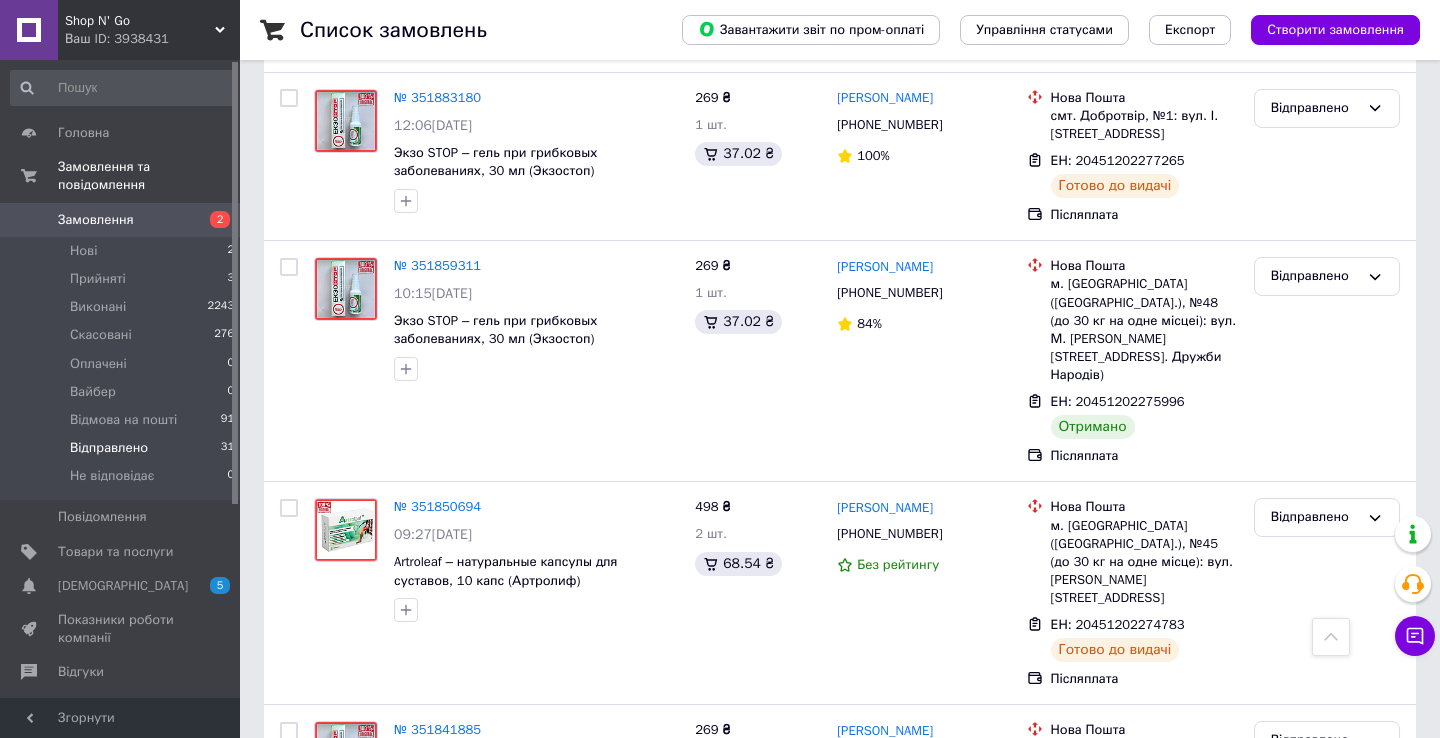 scroll, scrollTop: 1014, scrollLeft: 0, axis: vertical 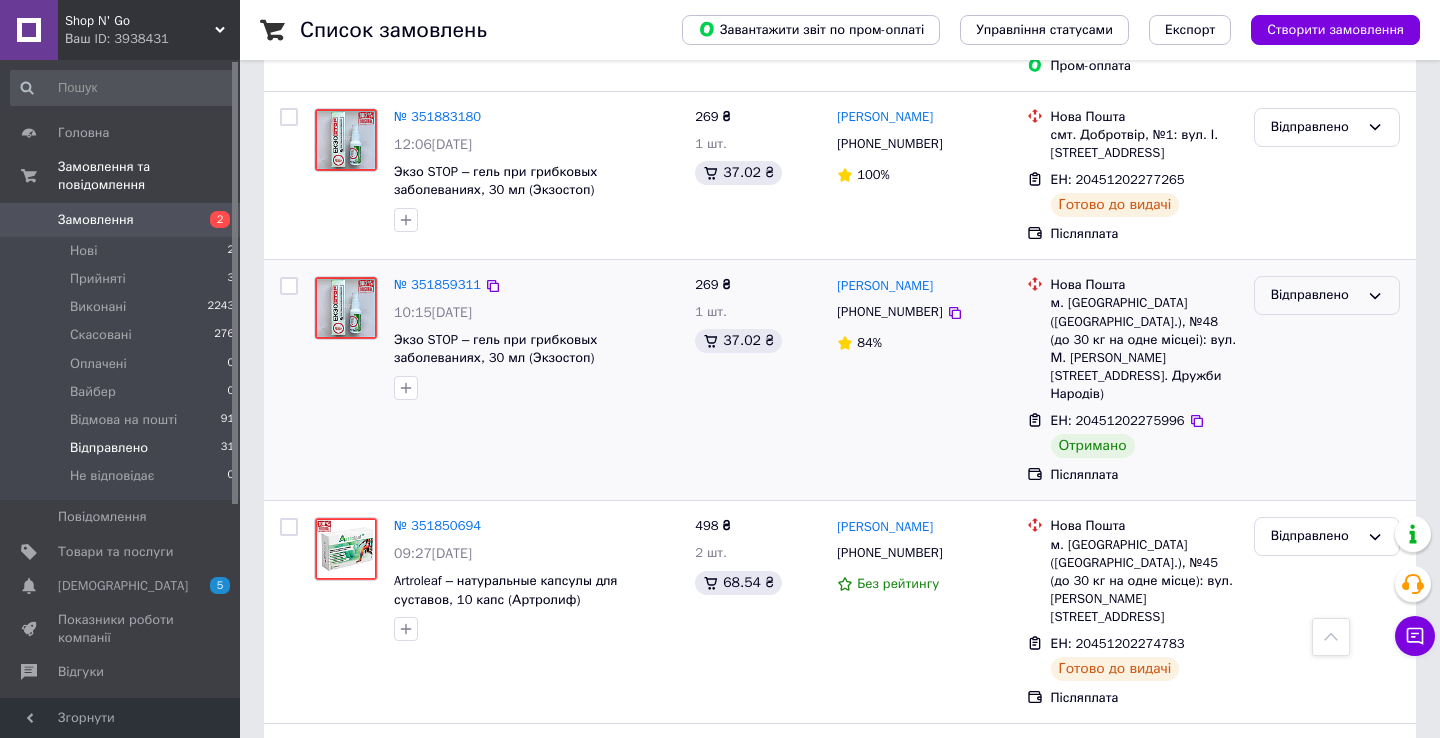 click on "Відправлено" at bounding box center [1327, 295] 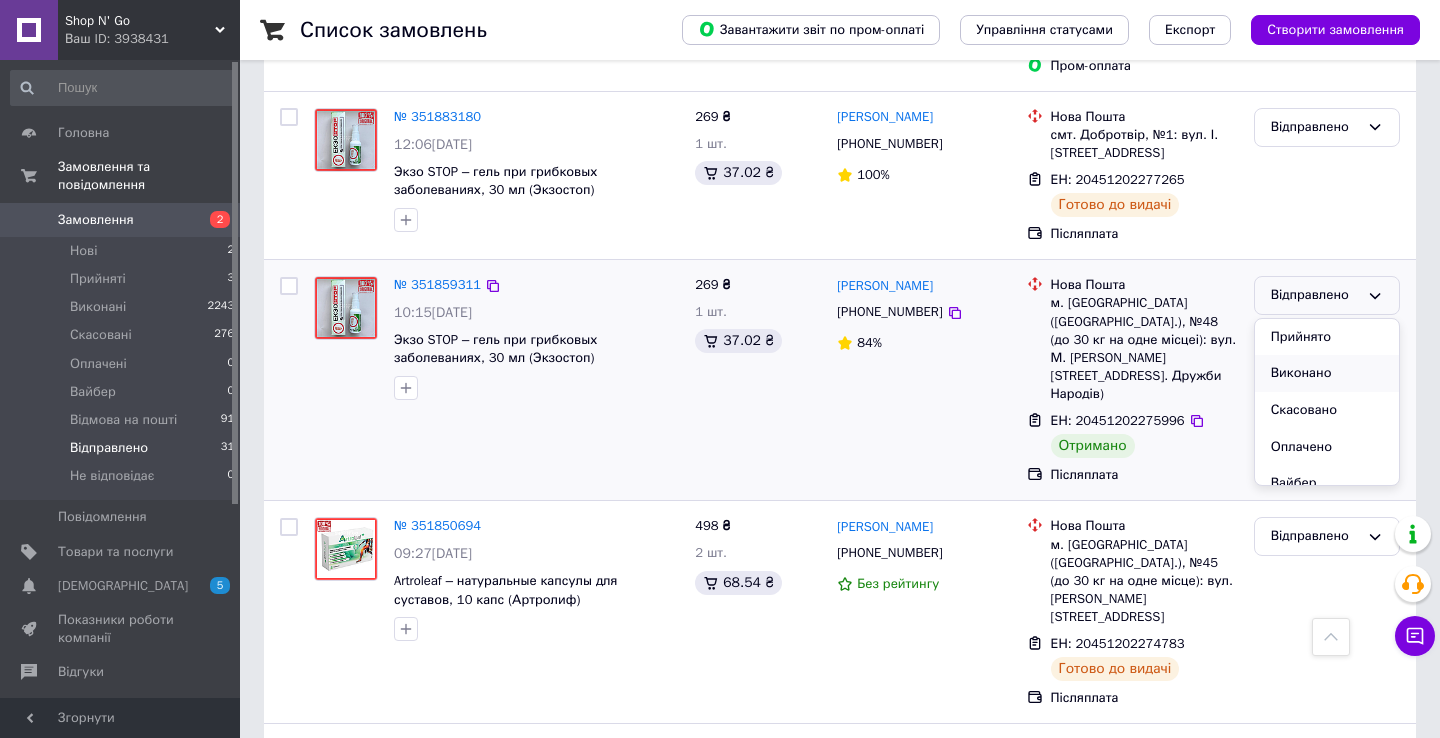 click on "Виконано" at bounding box center [1327, 373] 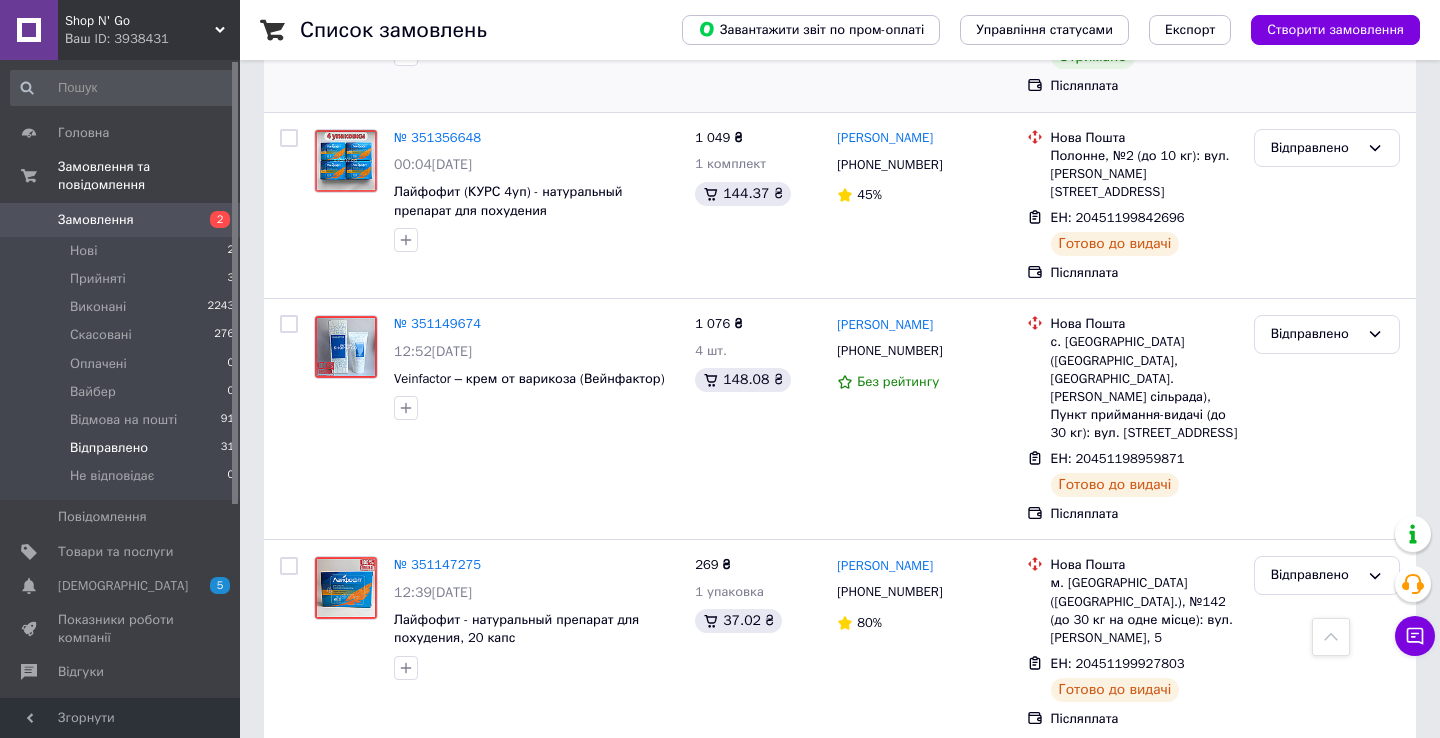 scroll, scrollTop: 5498, scrollLeft: 0, axis: vertical 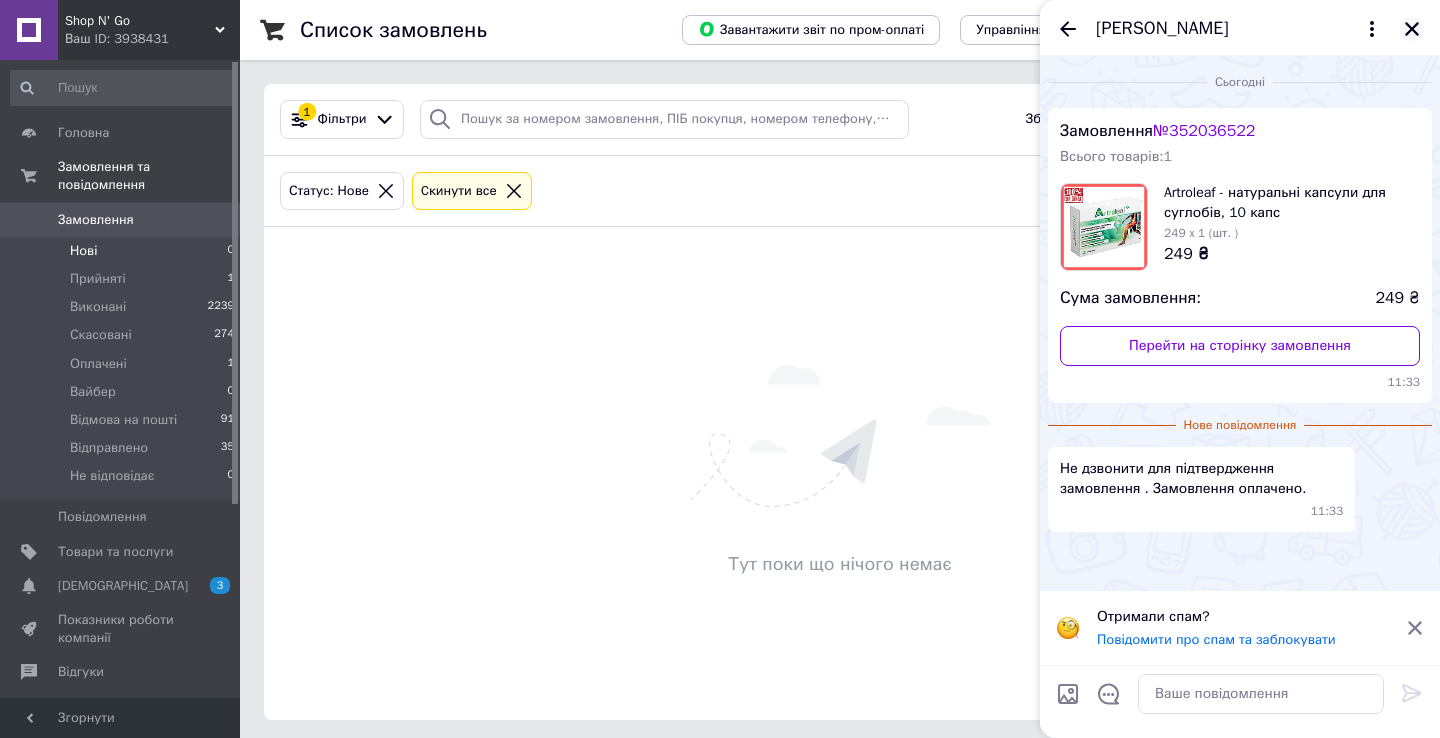 click 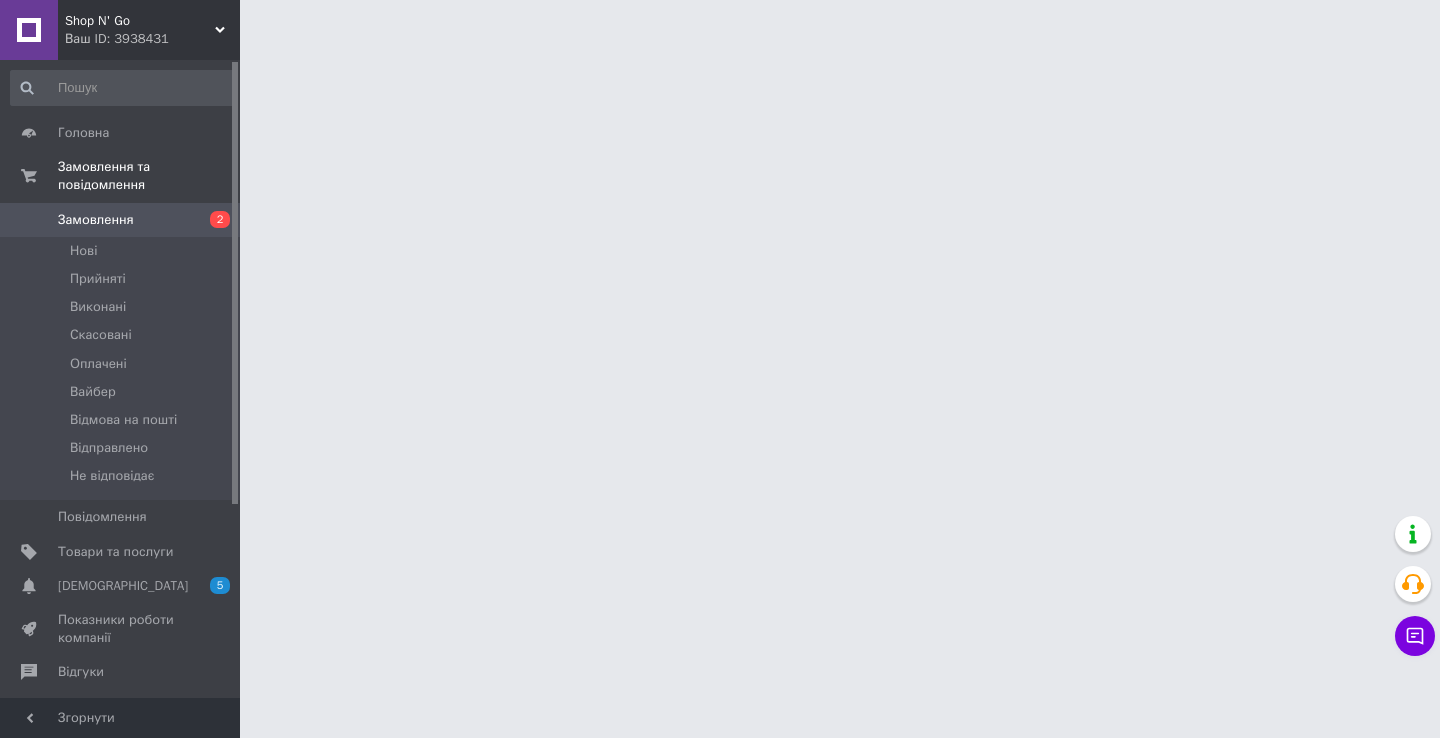 scroll, scrollTop: 0, scrollLeft: 0, axis: both 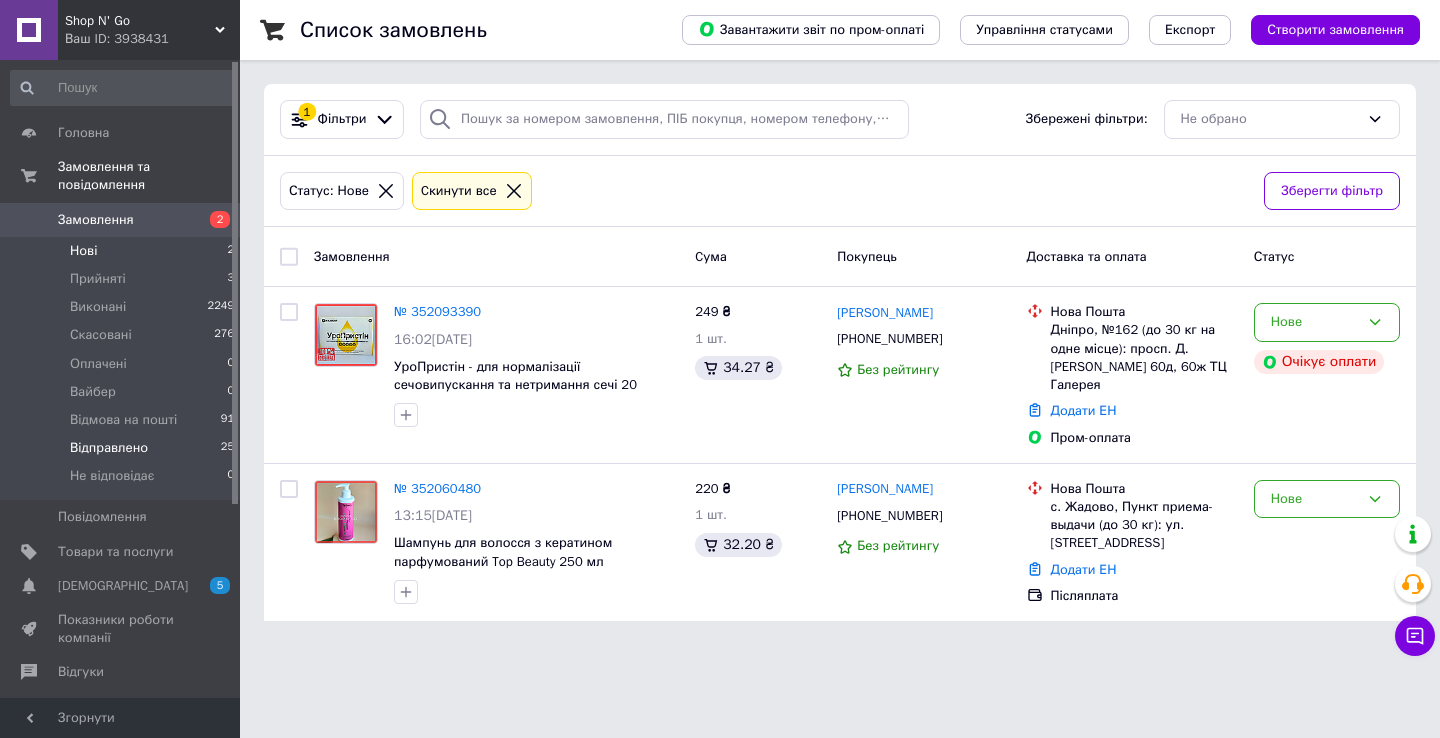 click on "25" at bounding box center [227, 448] 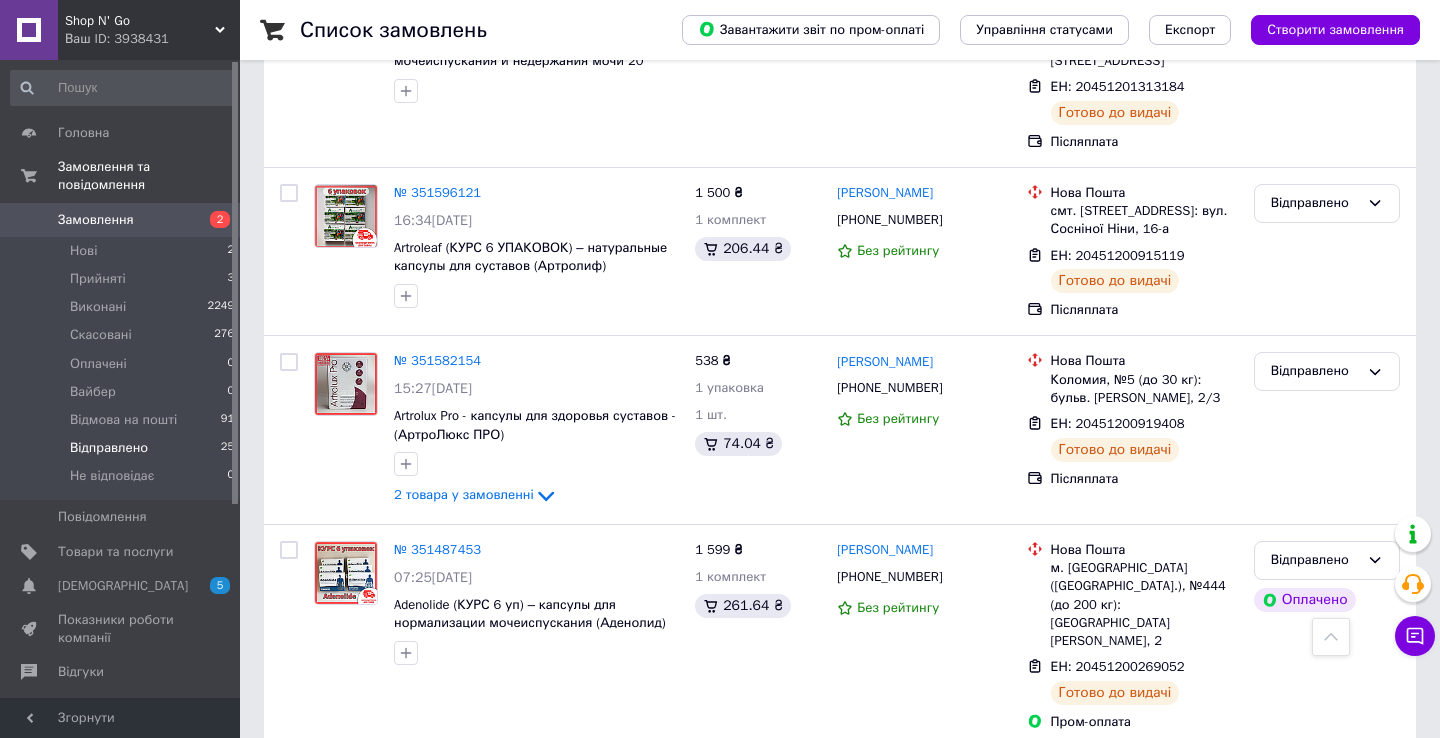 scroll, scrollTop: 3356, scrollLeft: 0, axis: vertical 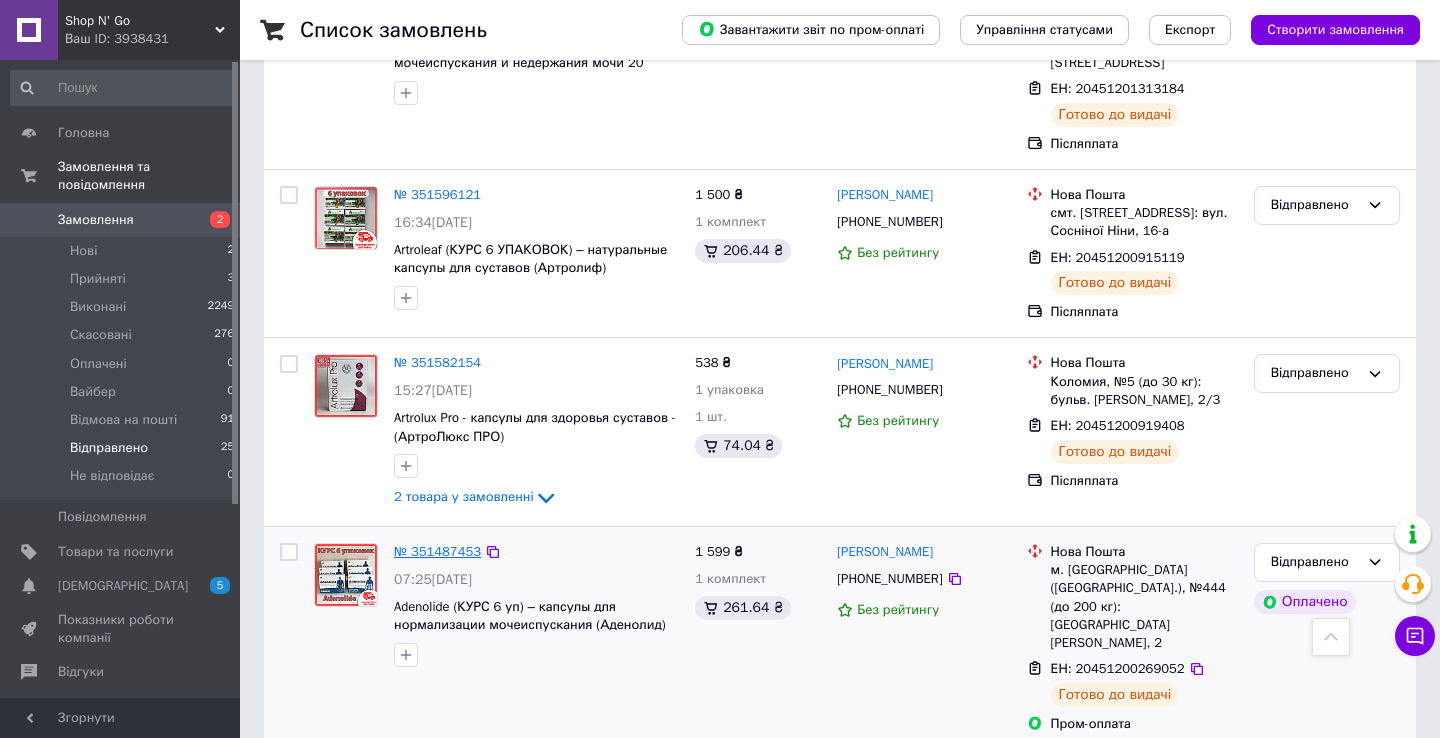 click on "№ 351487453" at bounding box center [437, 551] 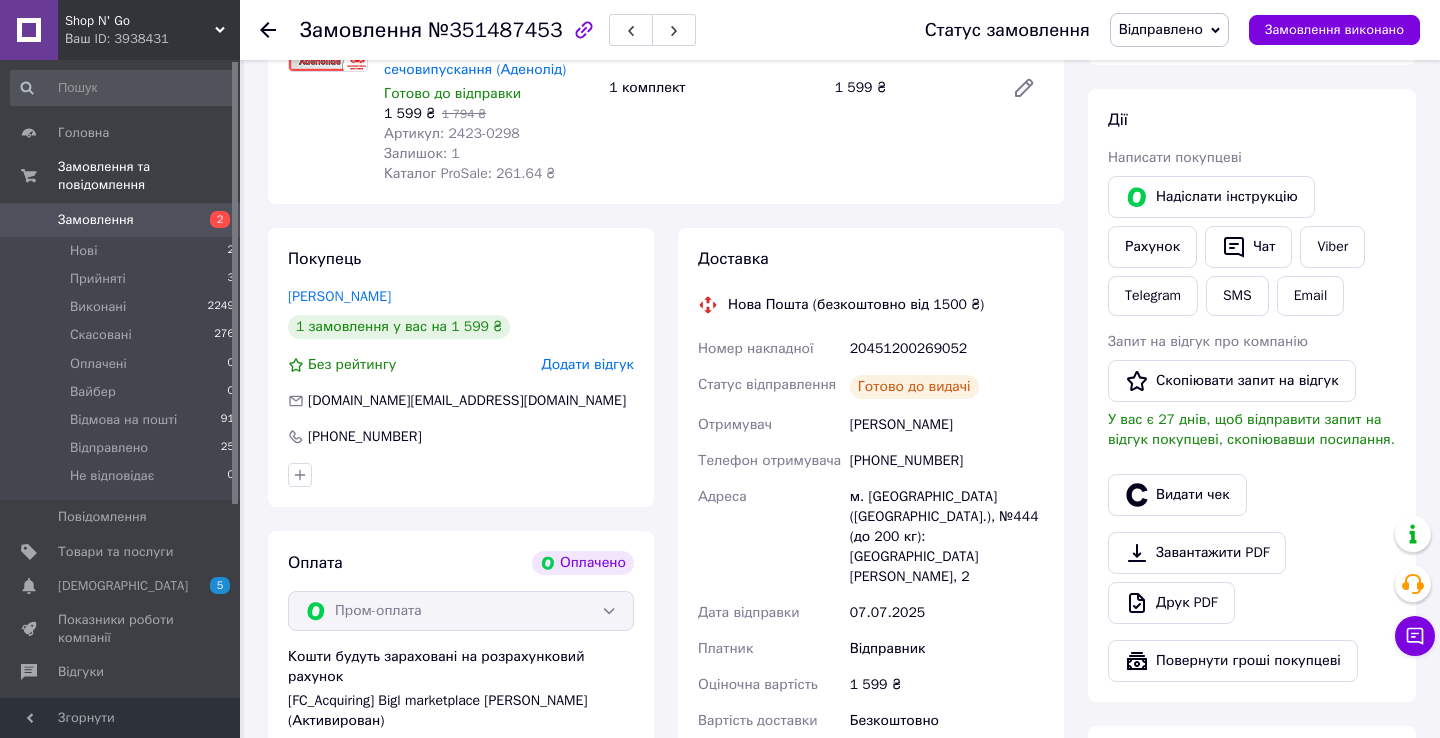 scroll, scrollTop: 201, scrollLeft: 0, axis: vertical 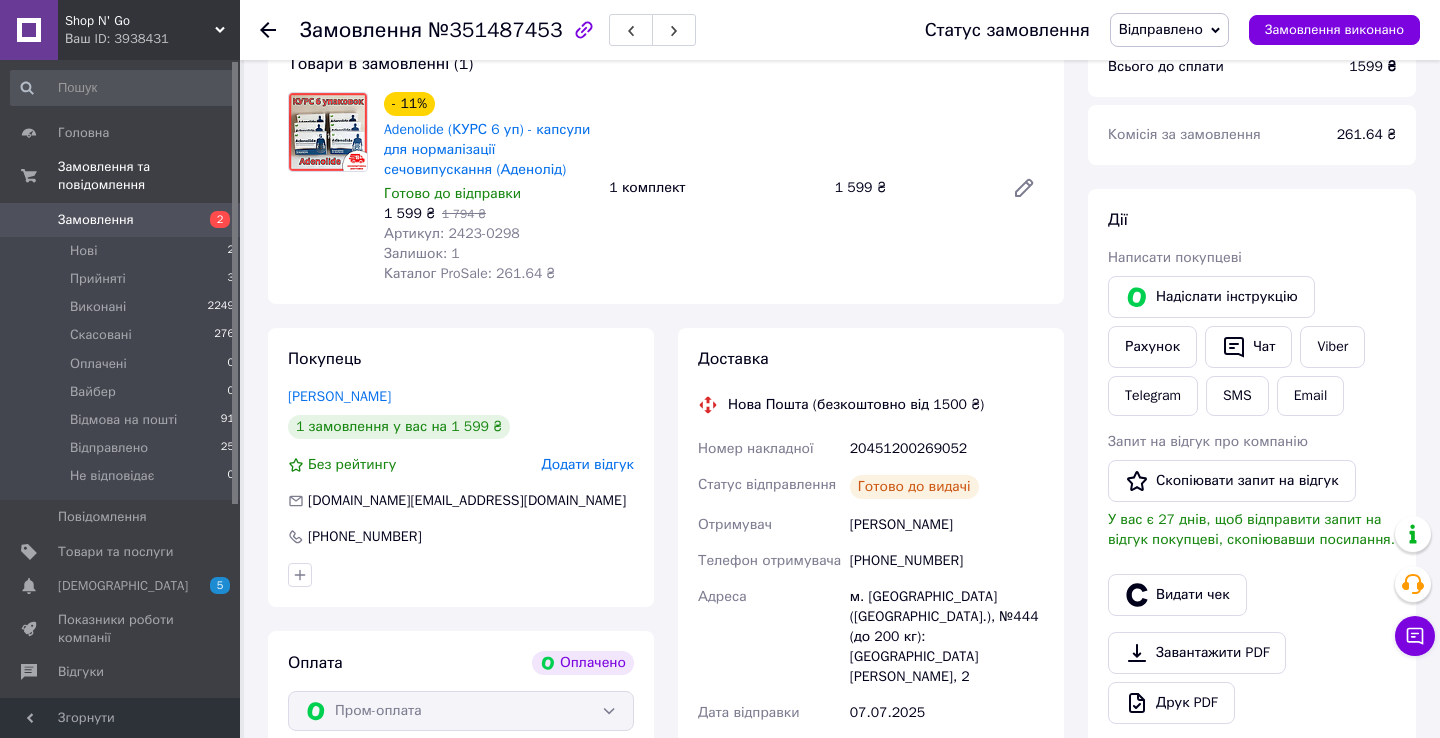 click on "20451200269052" at bounding box center [947, 449] 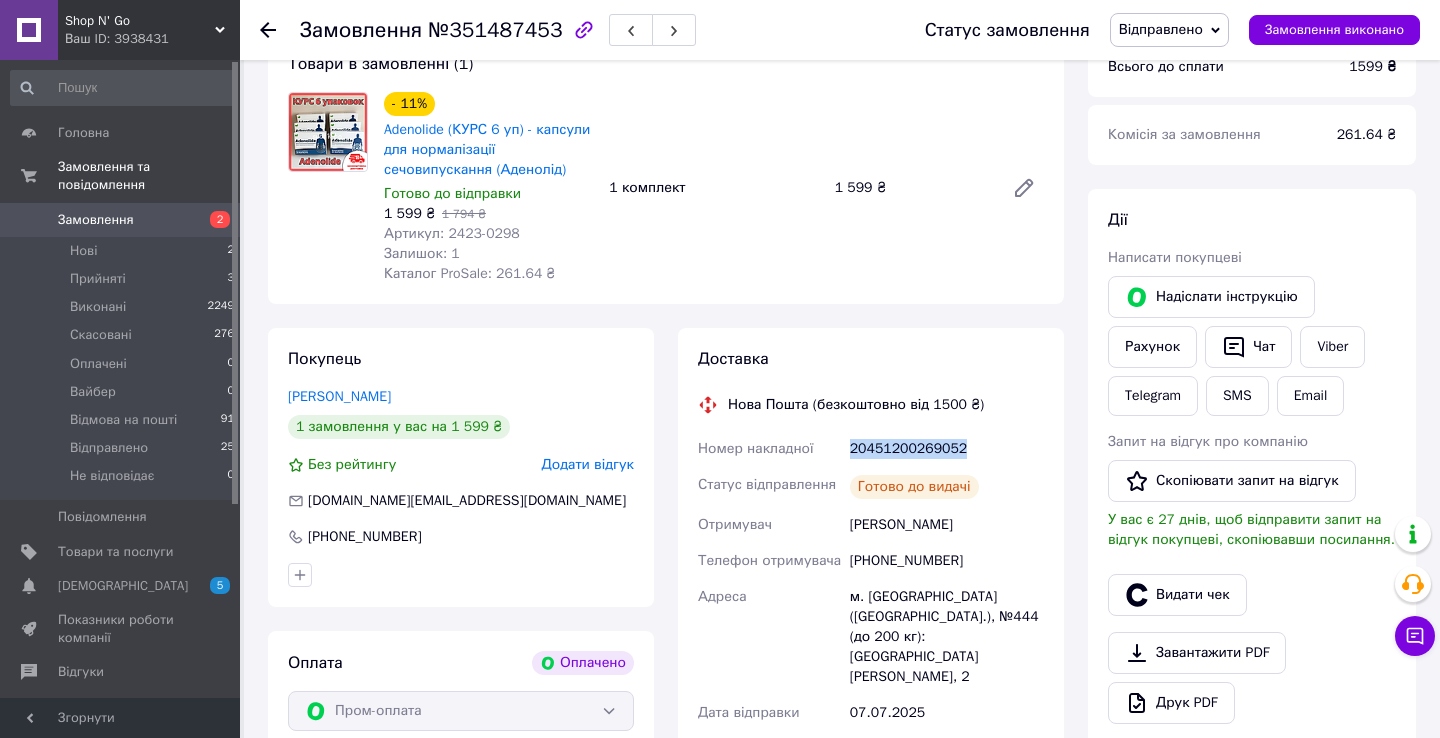 click on "20451200269052" at bounding box center (947, 449) 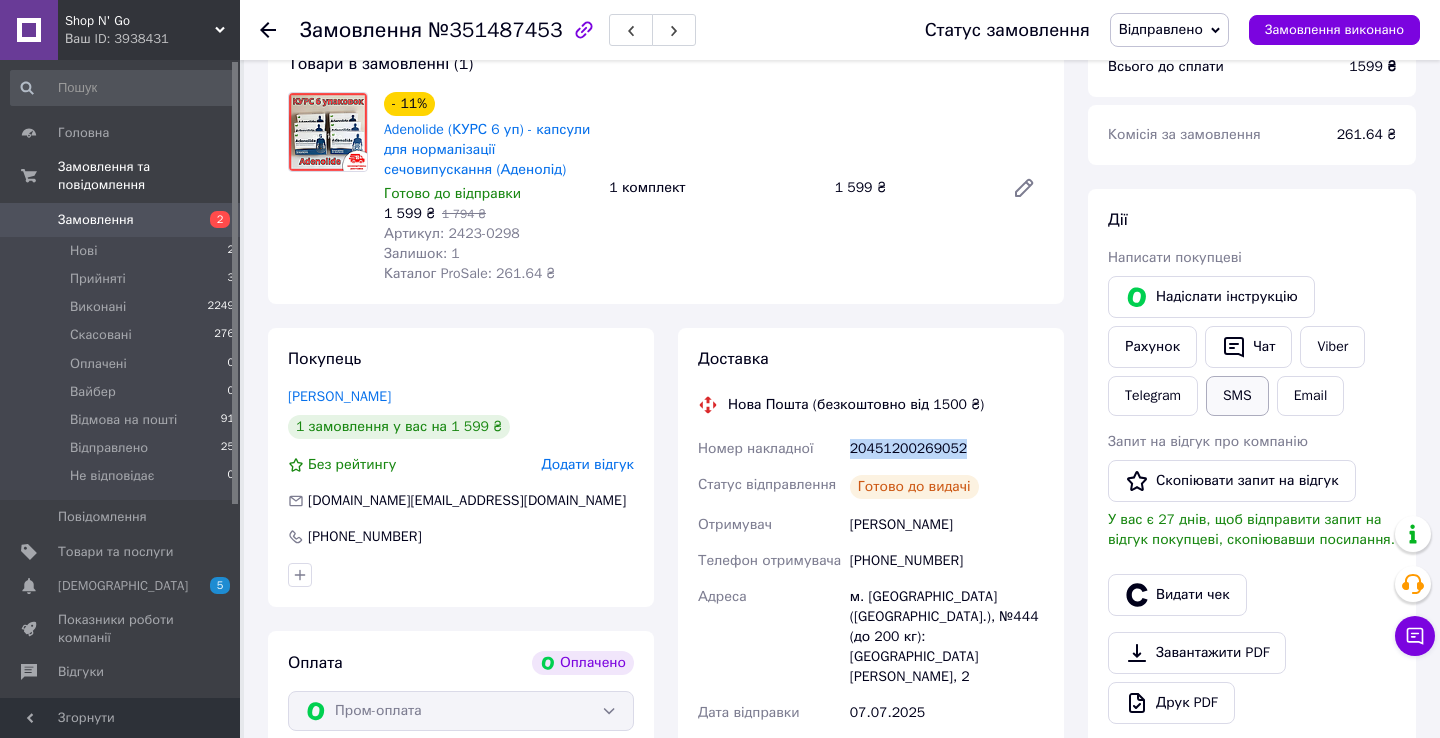 click on "SMS" at bounding box center [1237, 396] 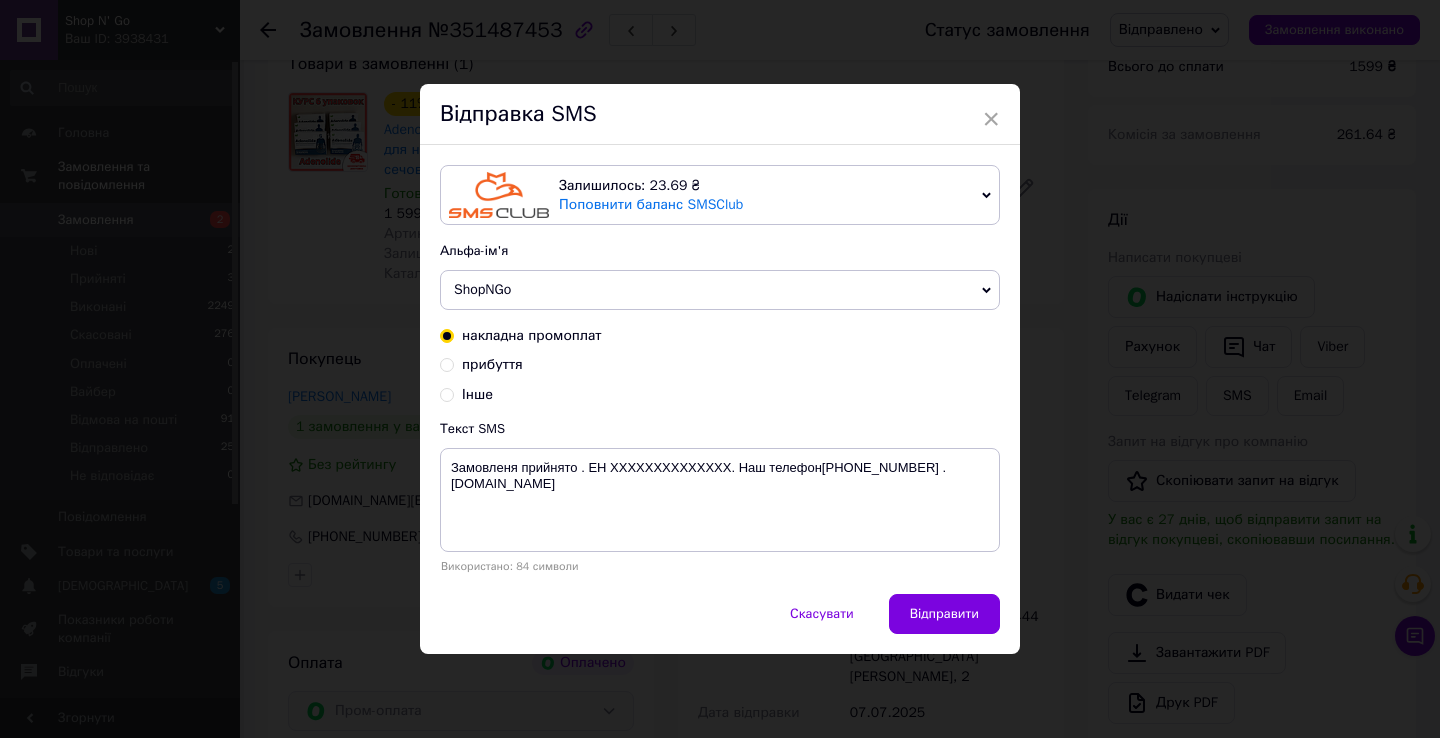 click on "прибуття" at bounding box center [492, 364] 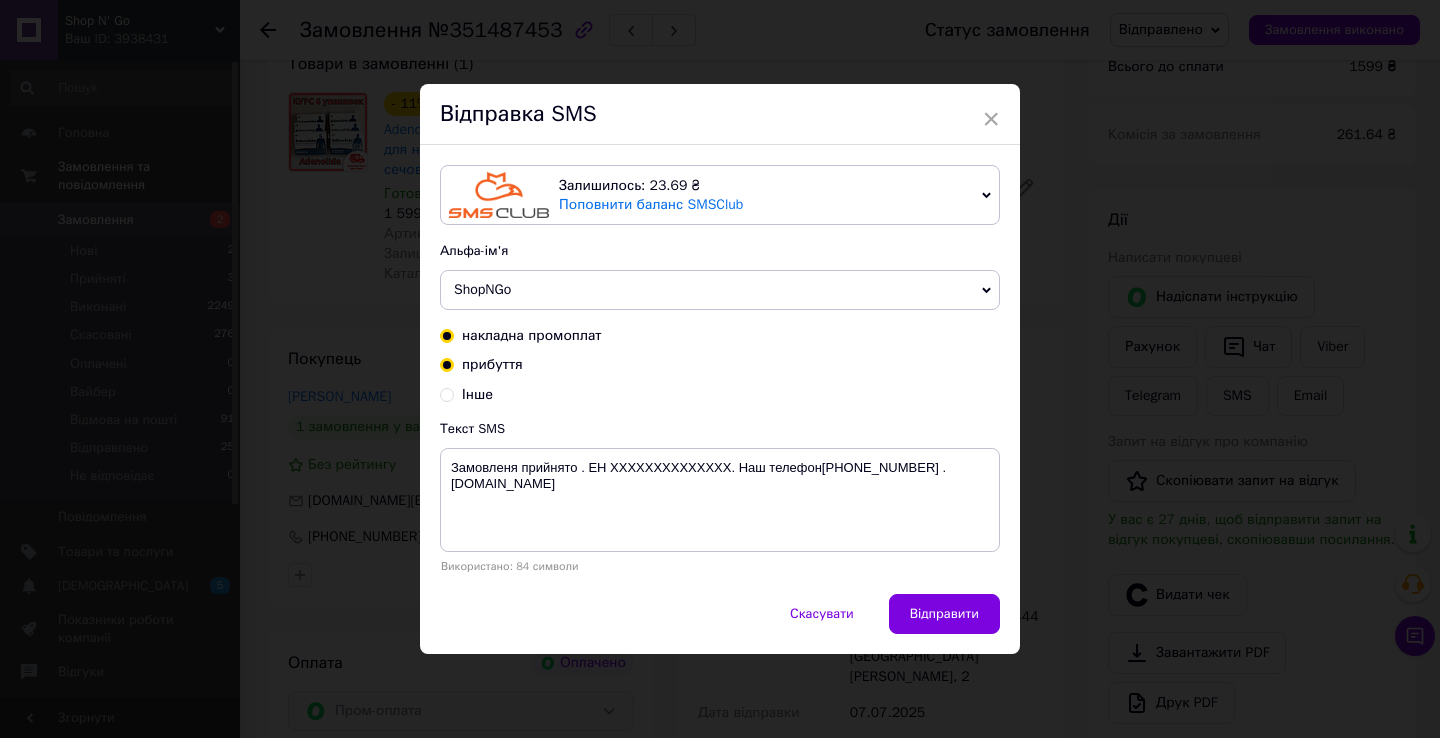 radio on "true" 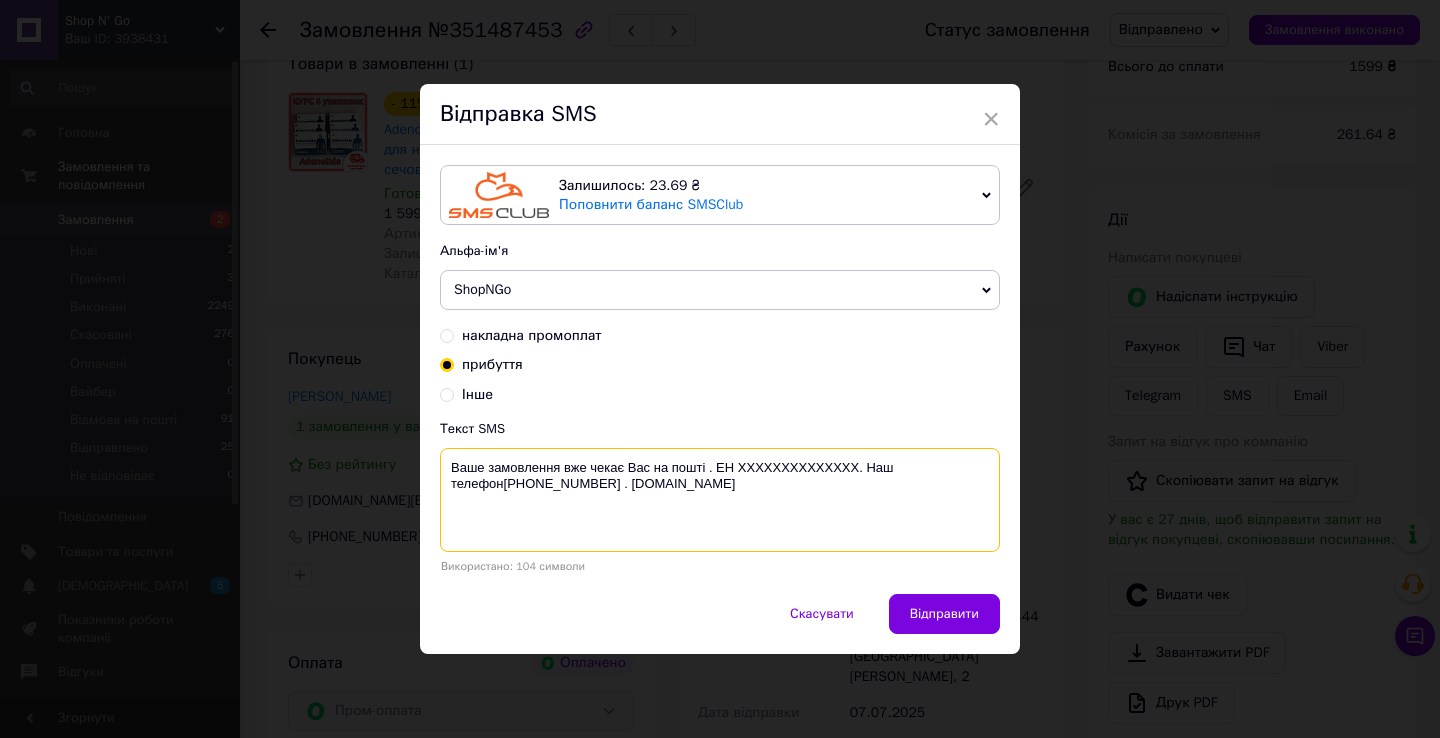 click on "Ваше замовлення вже чекає Вас на пошті . ЕН XXXXXXXXXXXXXX. Наш телефон+380964360295 . shop-n-go.prom.ua" at bounding box center [720, 500] 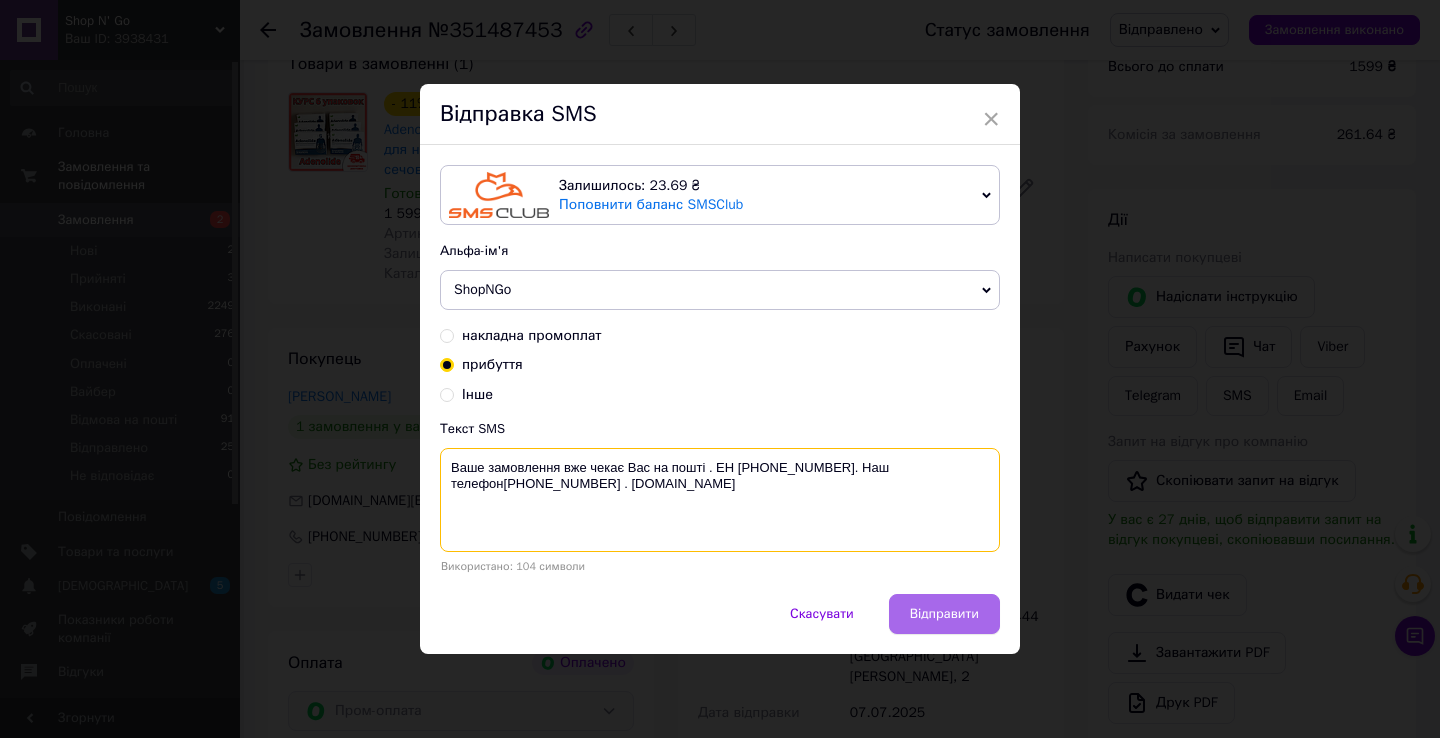 type on "Ваше замовлення вже чекає Вас на пошті . ЕН 20451200269052. Наш телефон+380964360295 . shop-n-go.prom.ua" 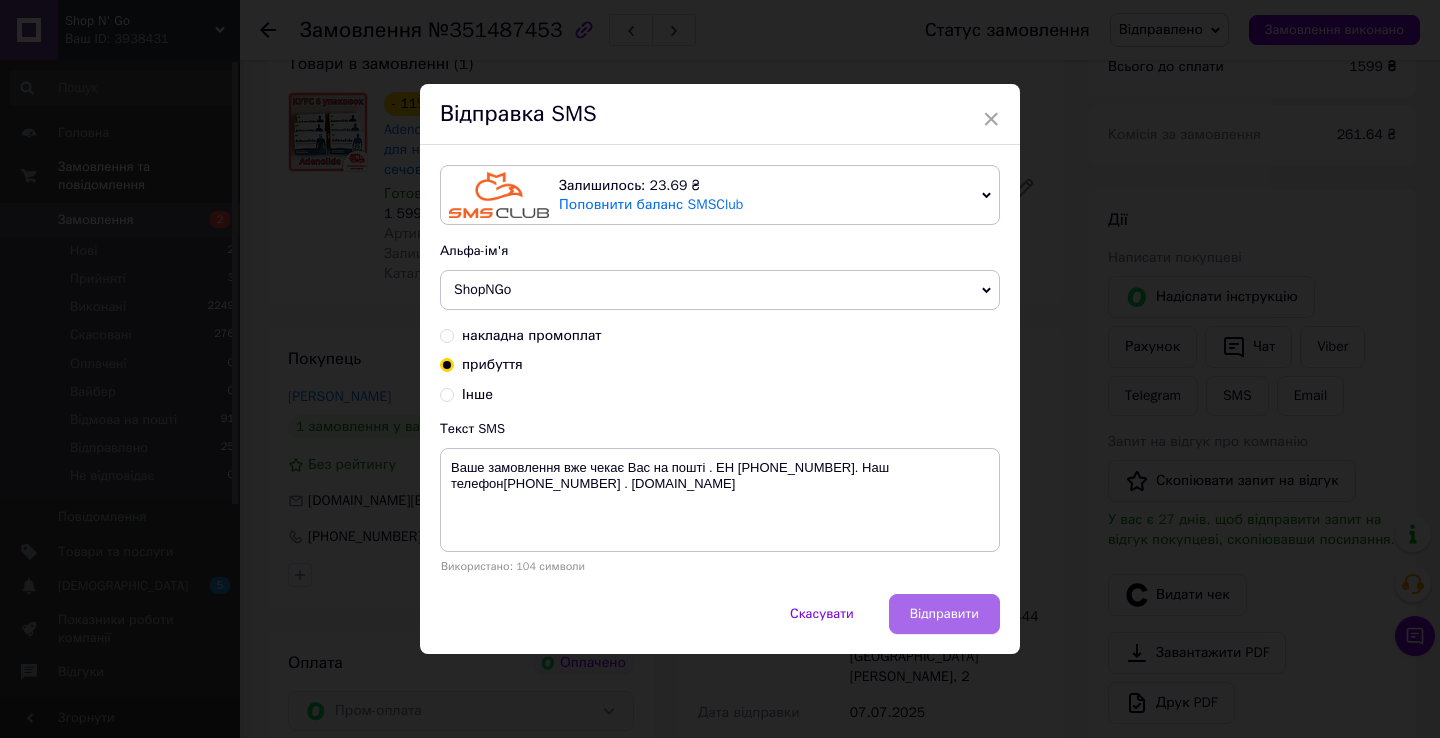 click on "Відправити" at bounding box center [944, 614] 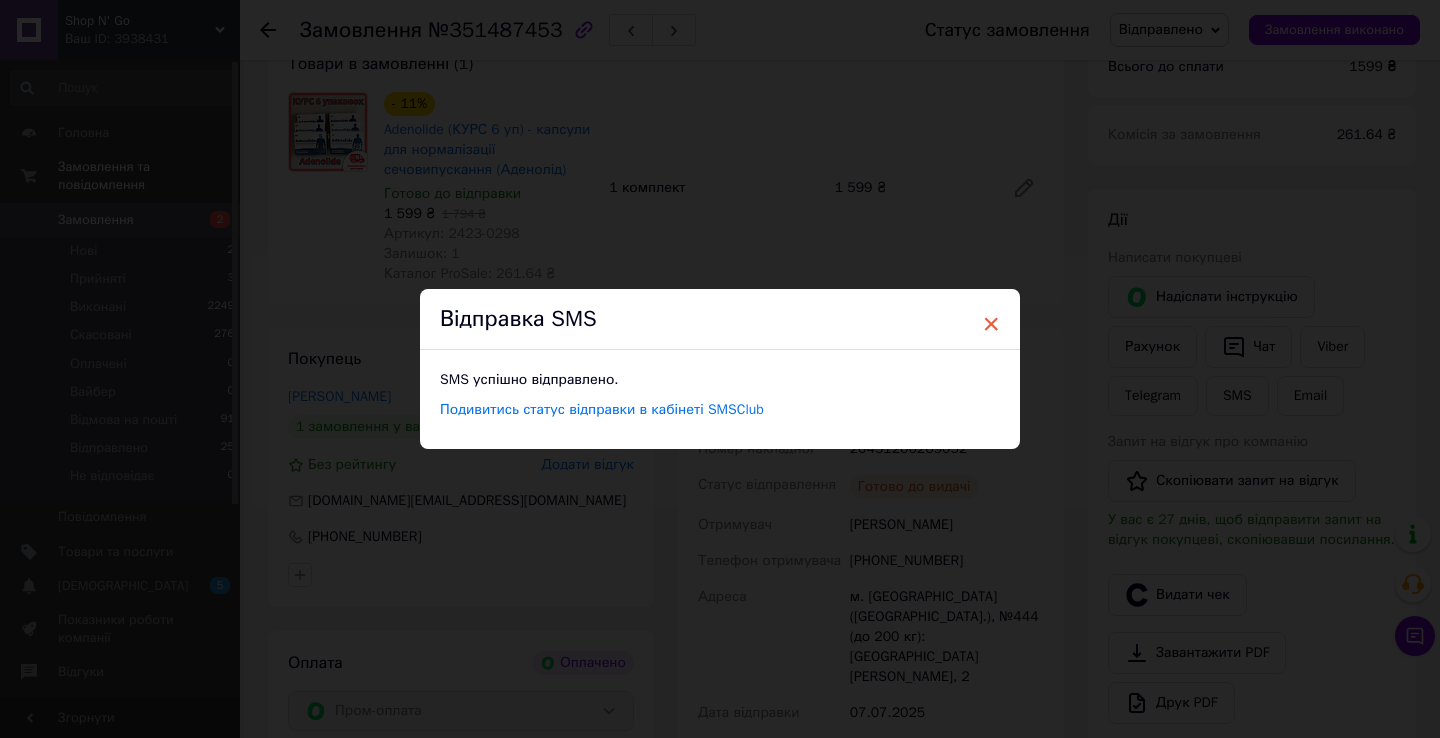 click on "×" at bounding box center (991, 324) 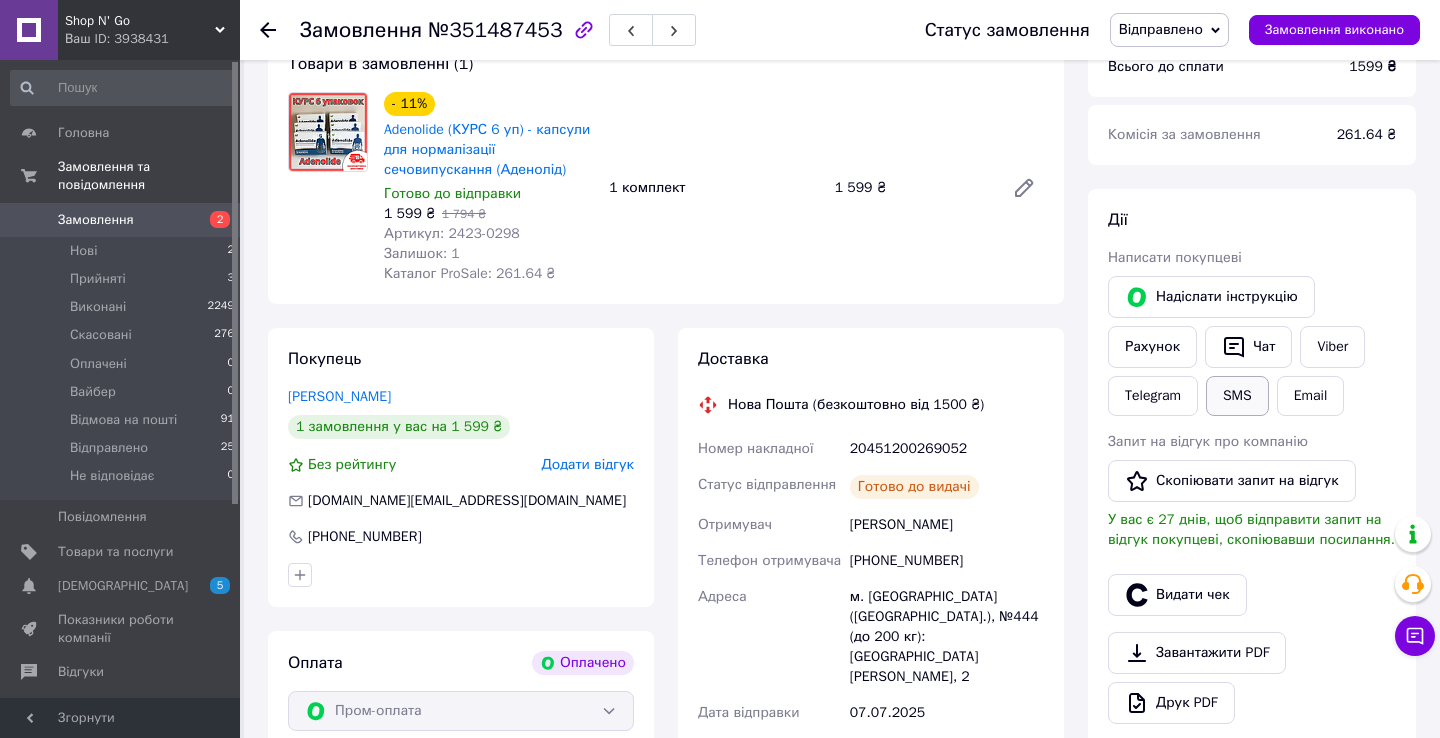 click on "SMS" at bounding box center [1237, 396] 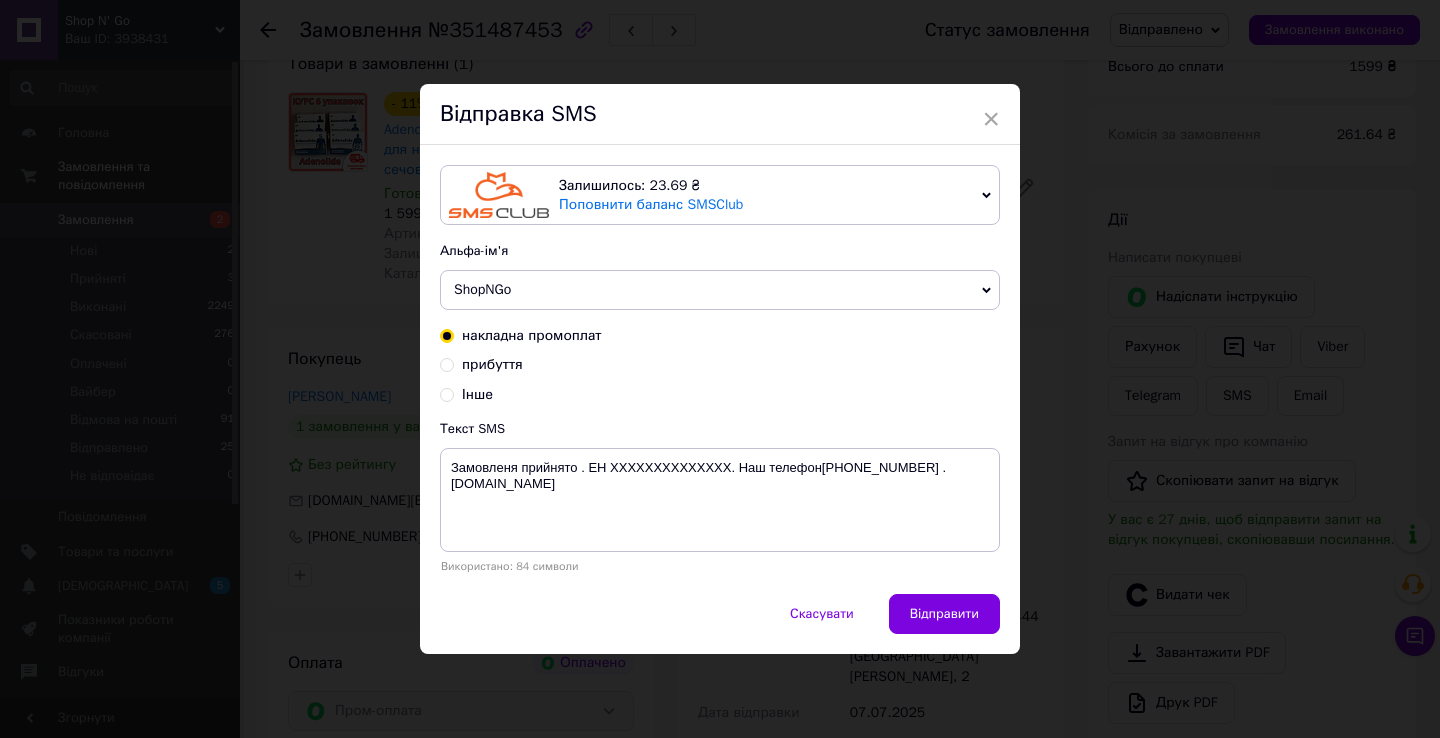 click on "прибуття" at bounding box center (492, 364) 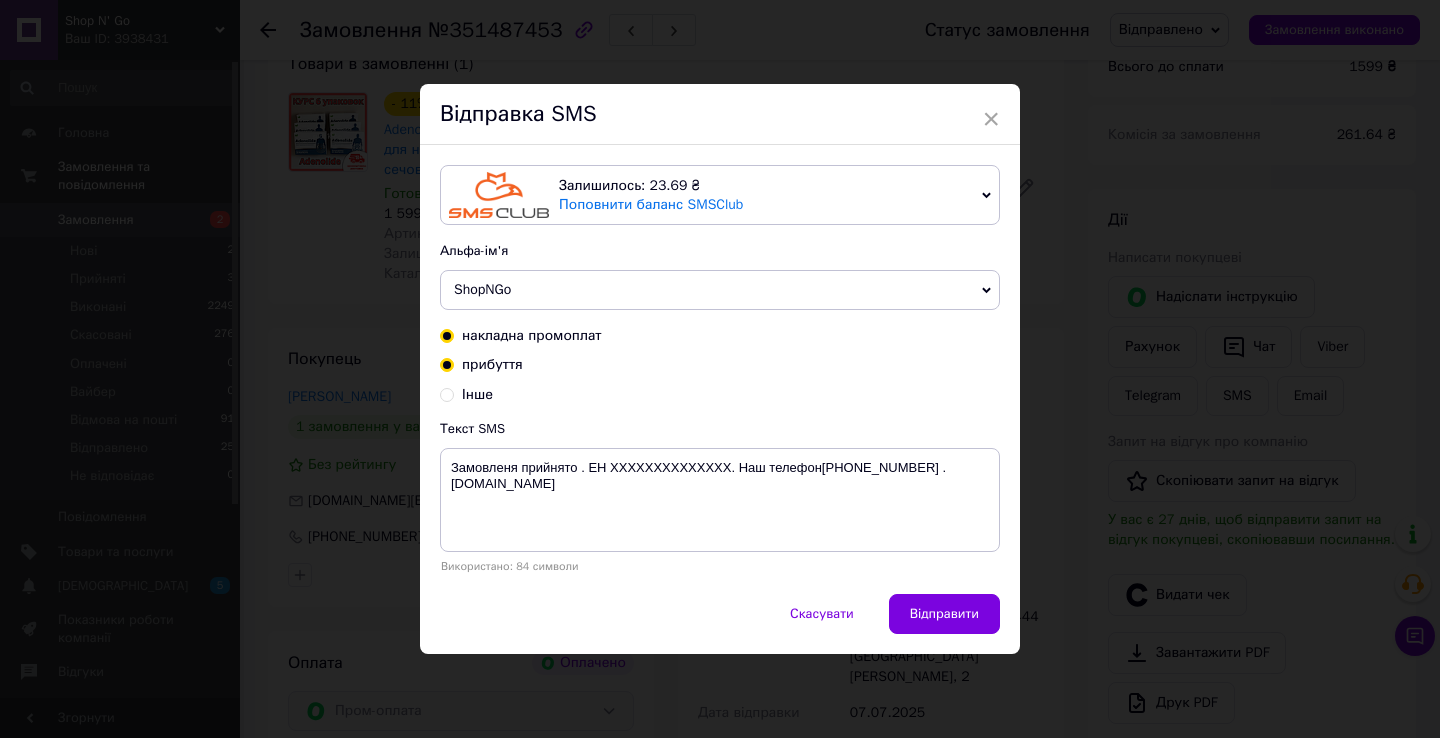 radio on "true" 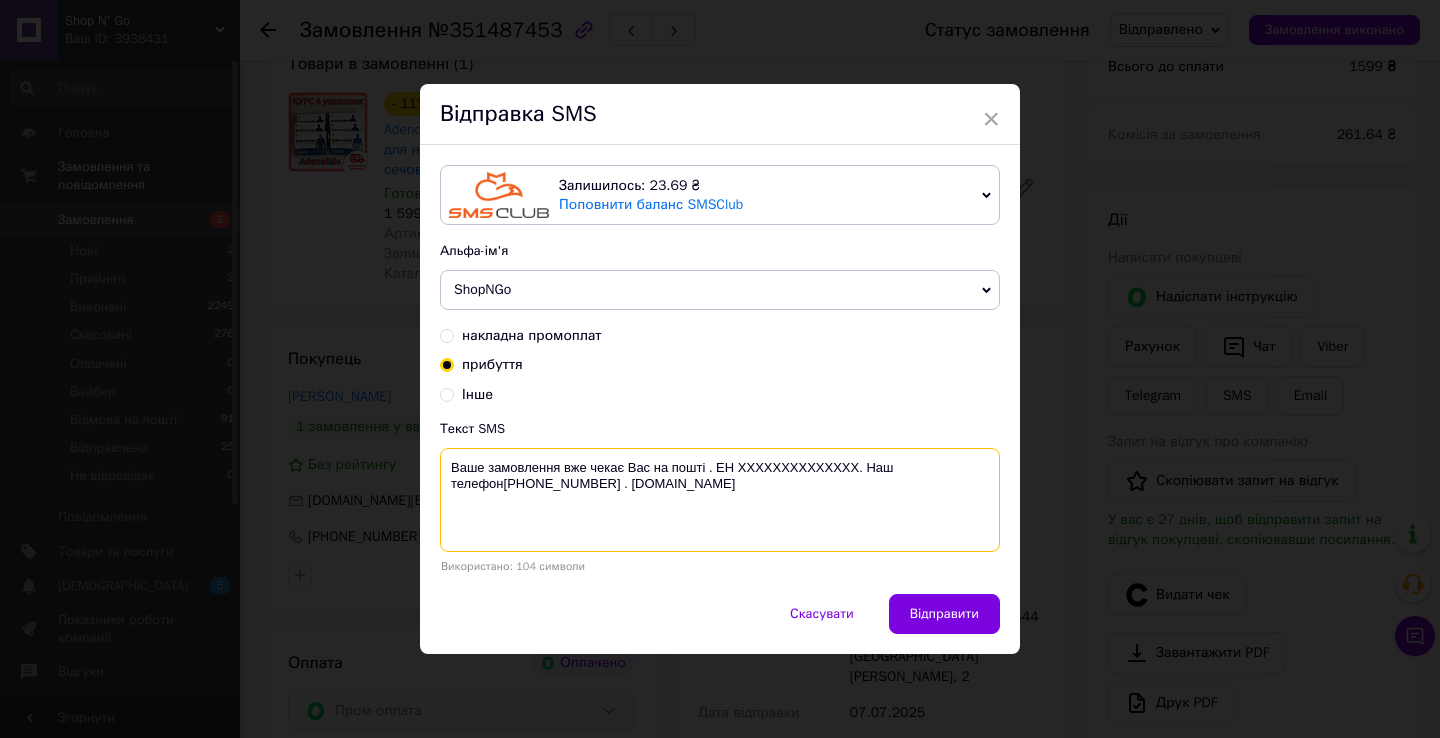 click on "Ваше замовлення вже чекає Вас на пошті . ЕН XXXXXXXXXXXXXX. Наш телефон+380964360295 . shop-n-go.prom.ua" at bounding box center (720, 500) 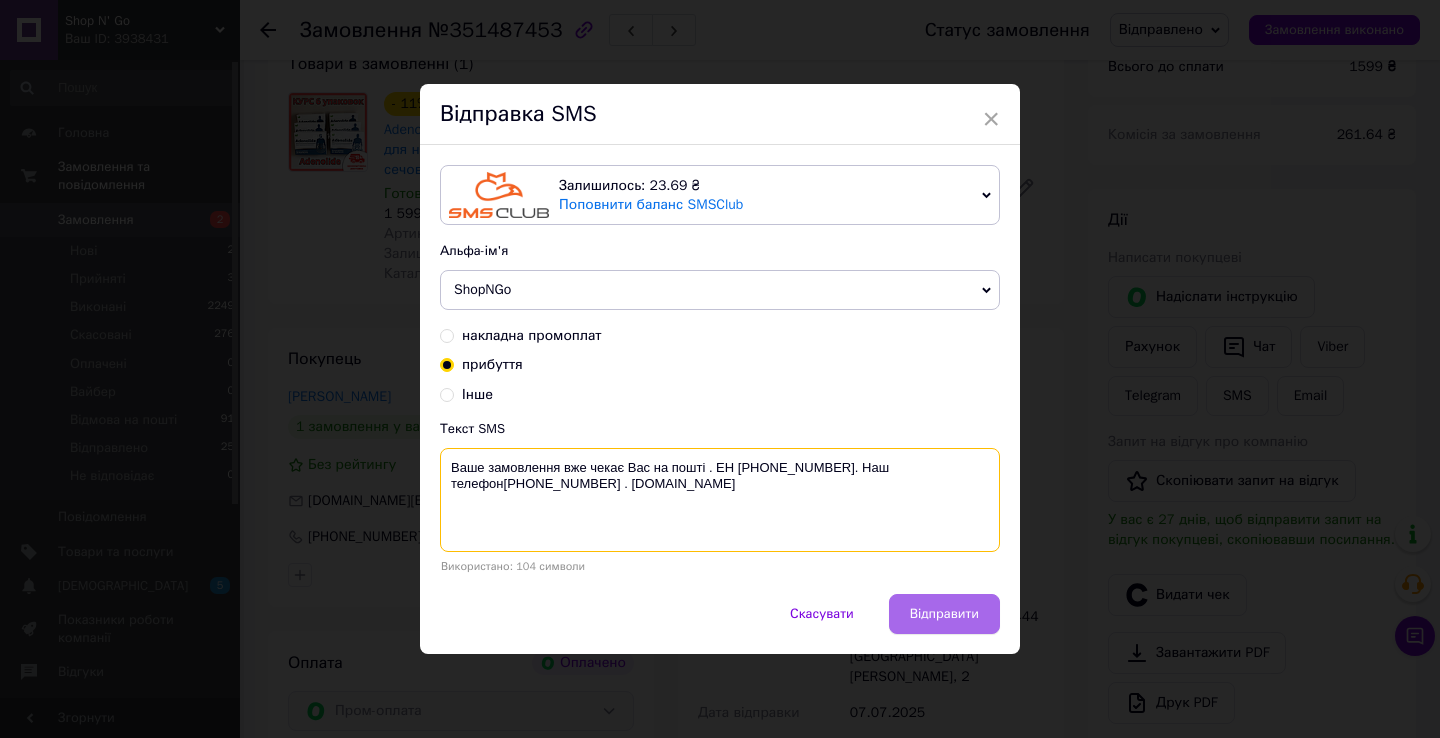 type on "Ваше замовлення вже чекає Вас на пошті . ЕН 20451200269052. Наш телефон+380964360295 . shop-n-go.prom.ua" 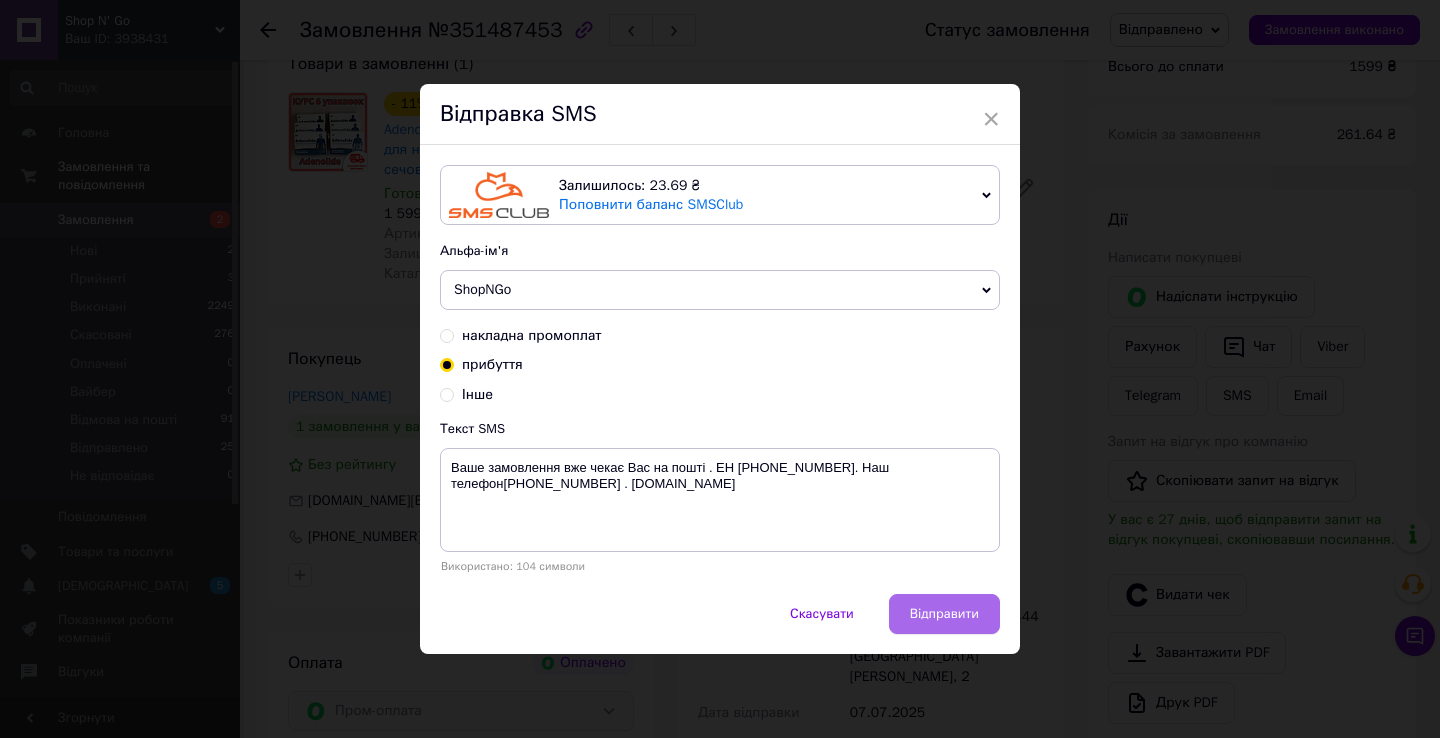 click on "Відправити" at bounding box center [944, 614] 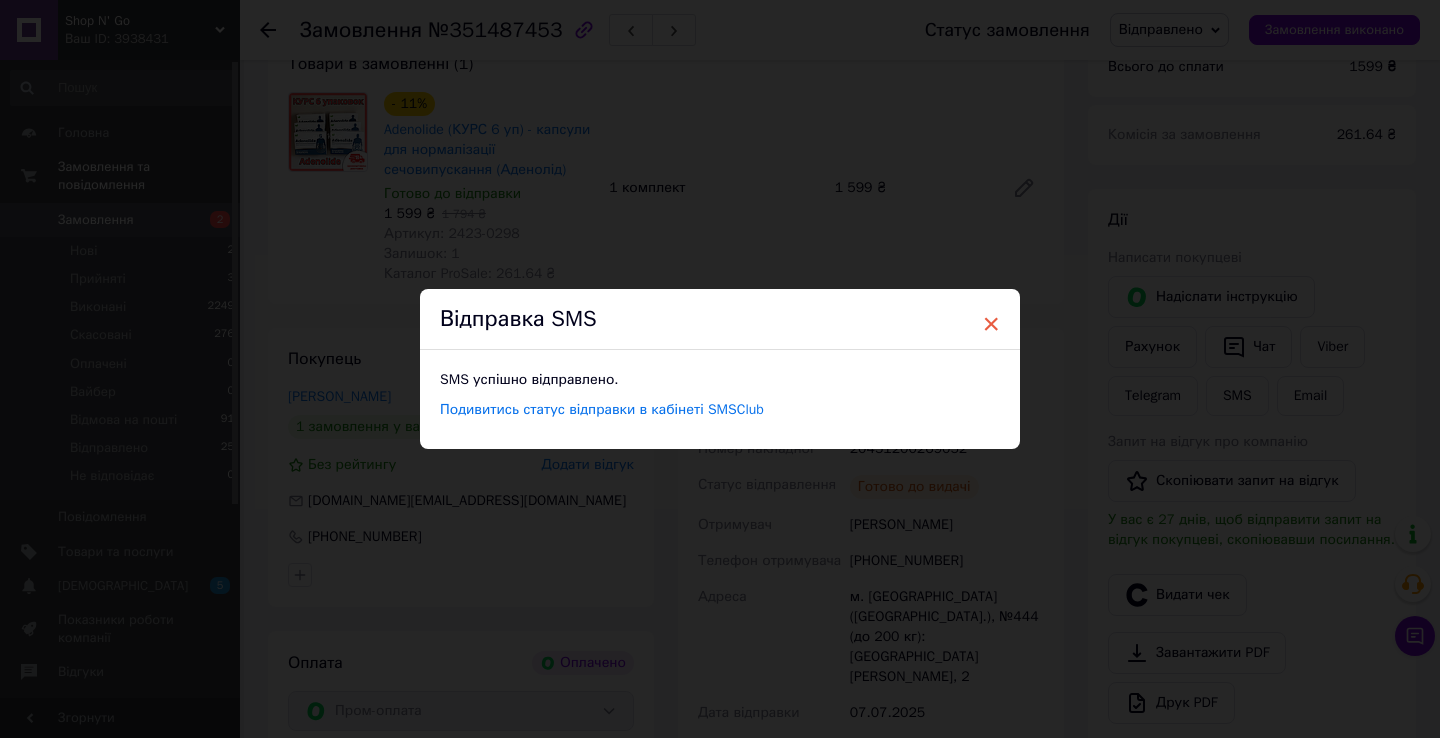 click on "×" at bounding box center [991, 324] 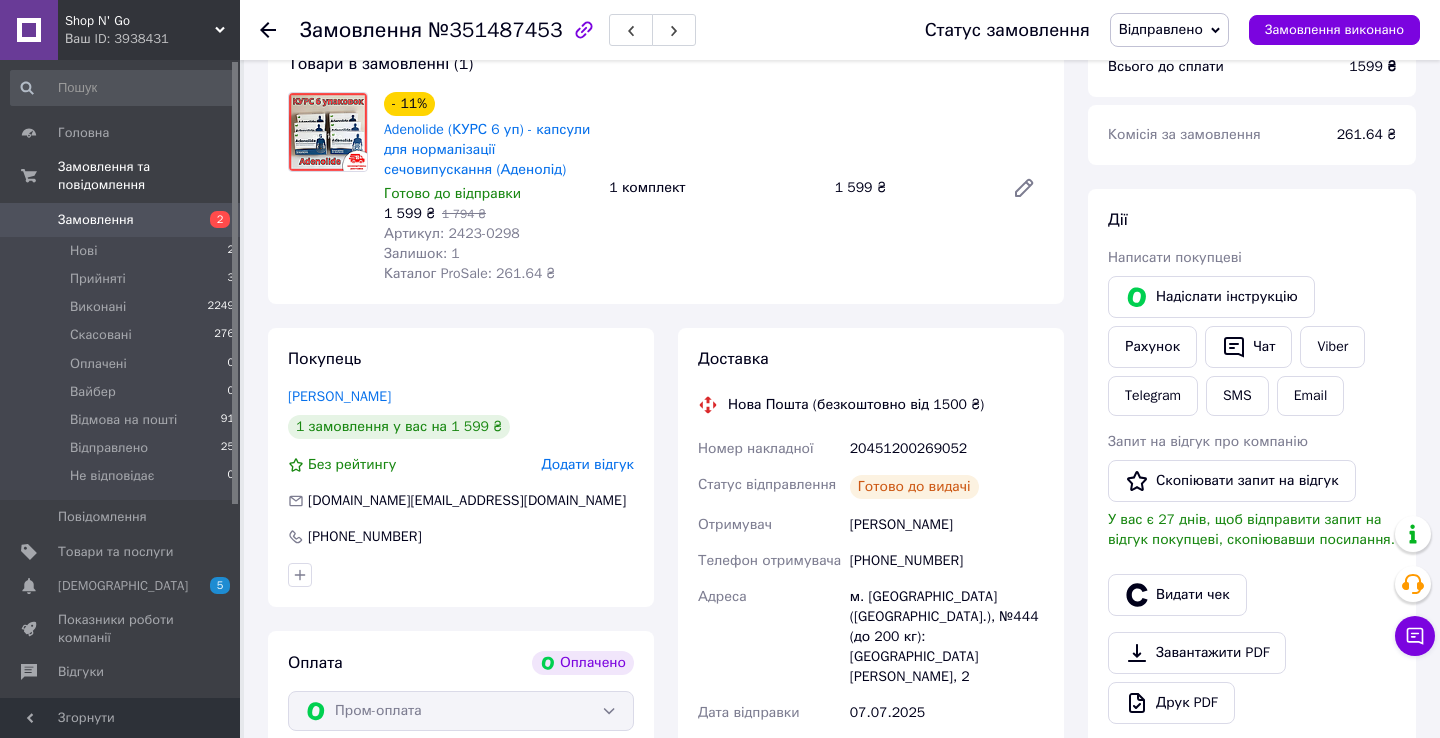 click on "Замовлення №351487453 Статус замовлення Відправлено  Прийнято Виконано Скасовано Оплачено Вайбер Відмова на пошті  Не відповідає Замовлення виконано" at bounding box center (840, 30) 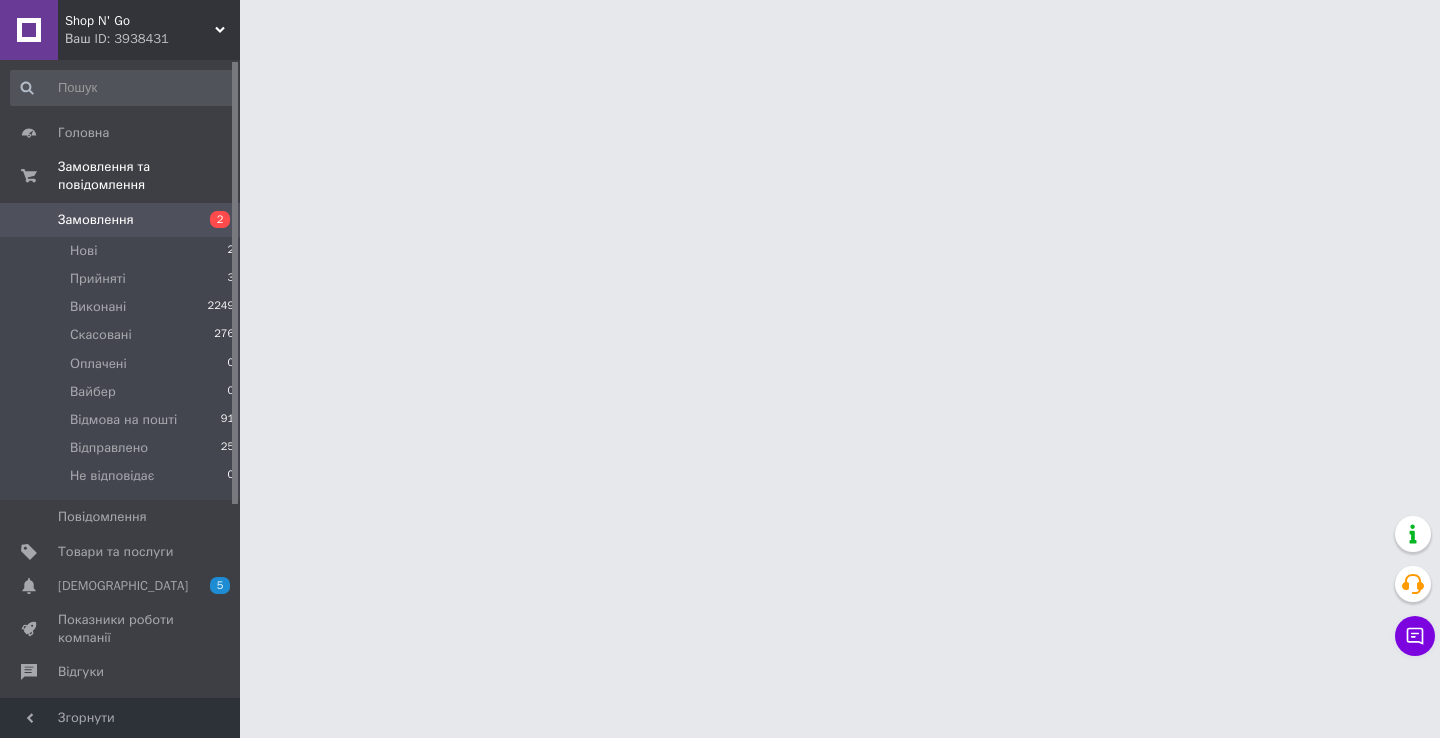 scroll, scrollTop: 0, scrollLeft: 0, axis: both 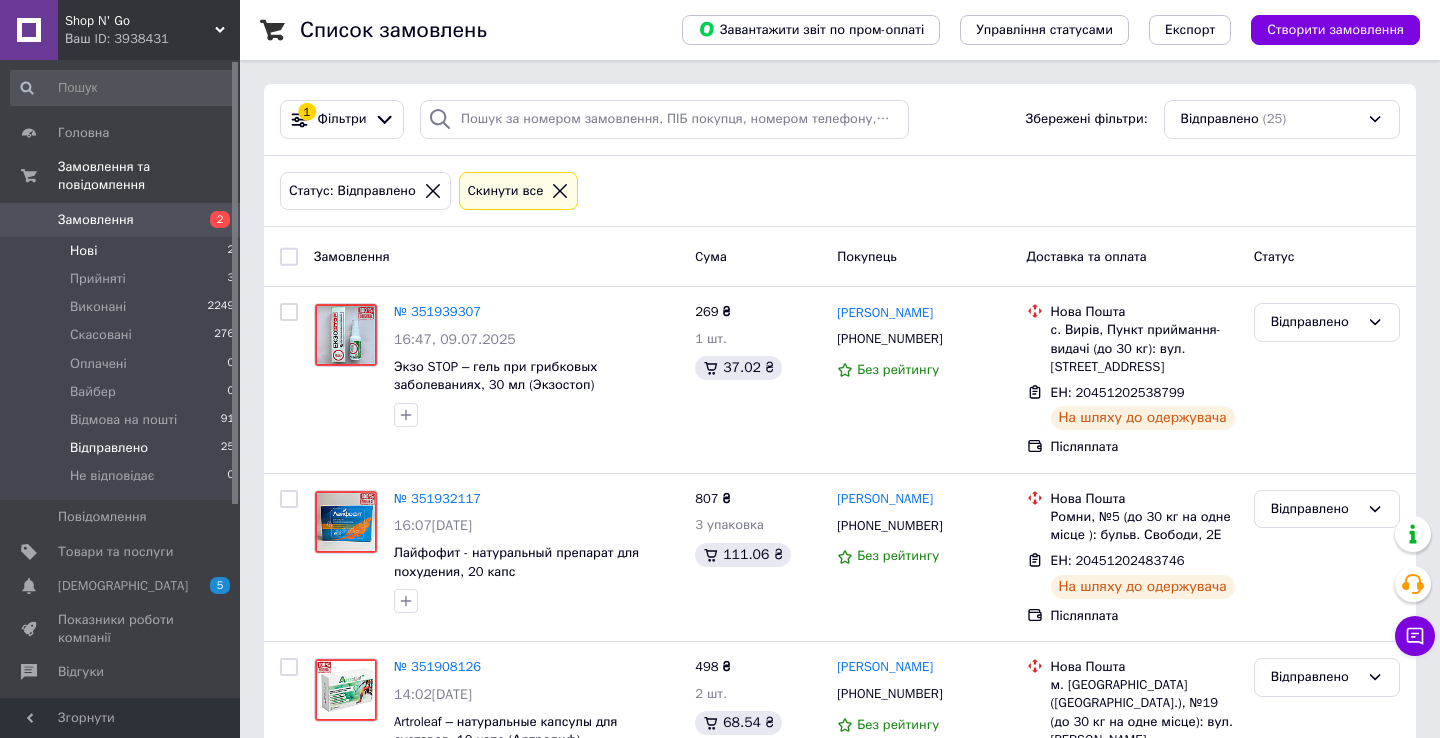 click on "Нові 2" at bounding box center [123, 251] 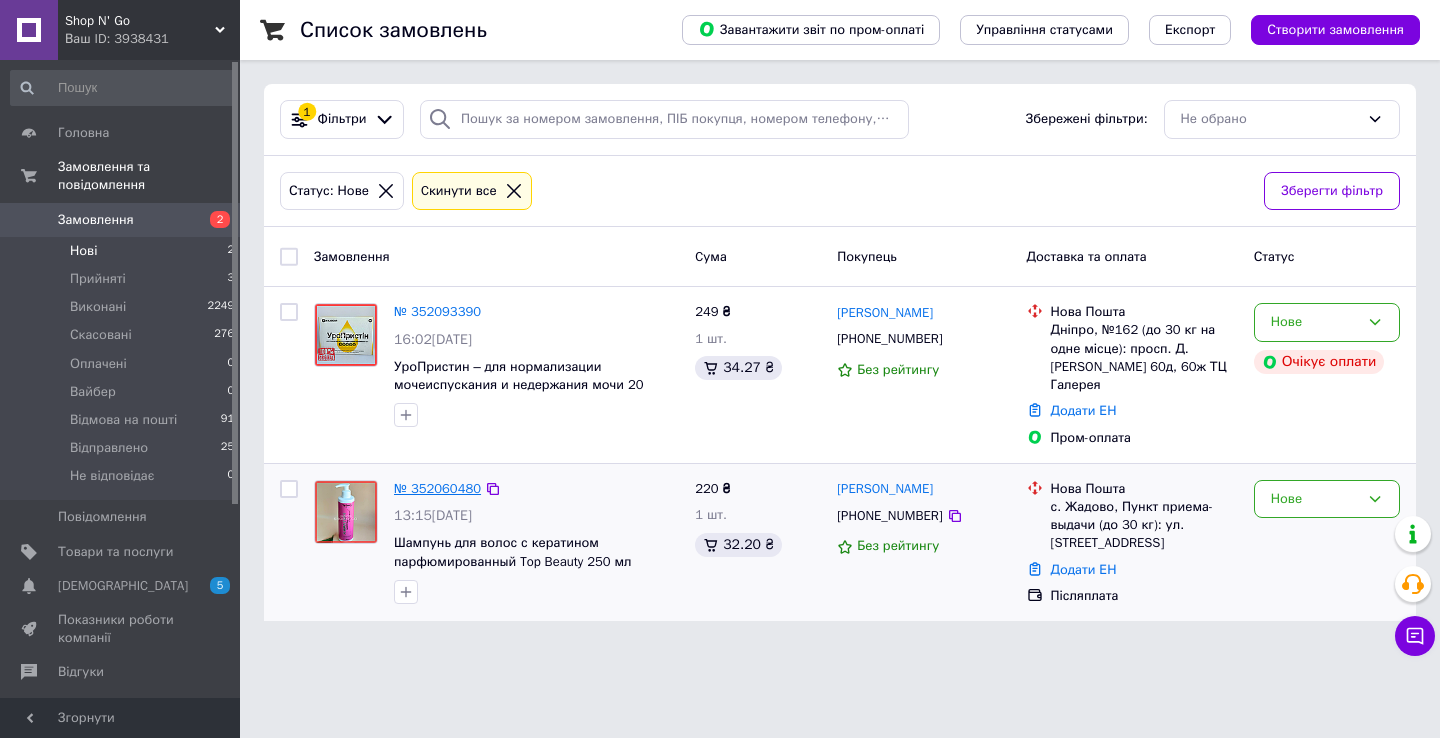click on "№ 352060480" at bounding box center (437, 488) 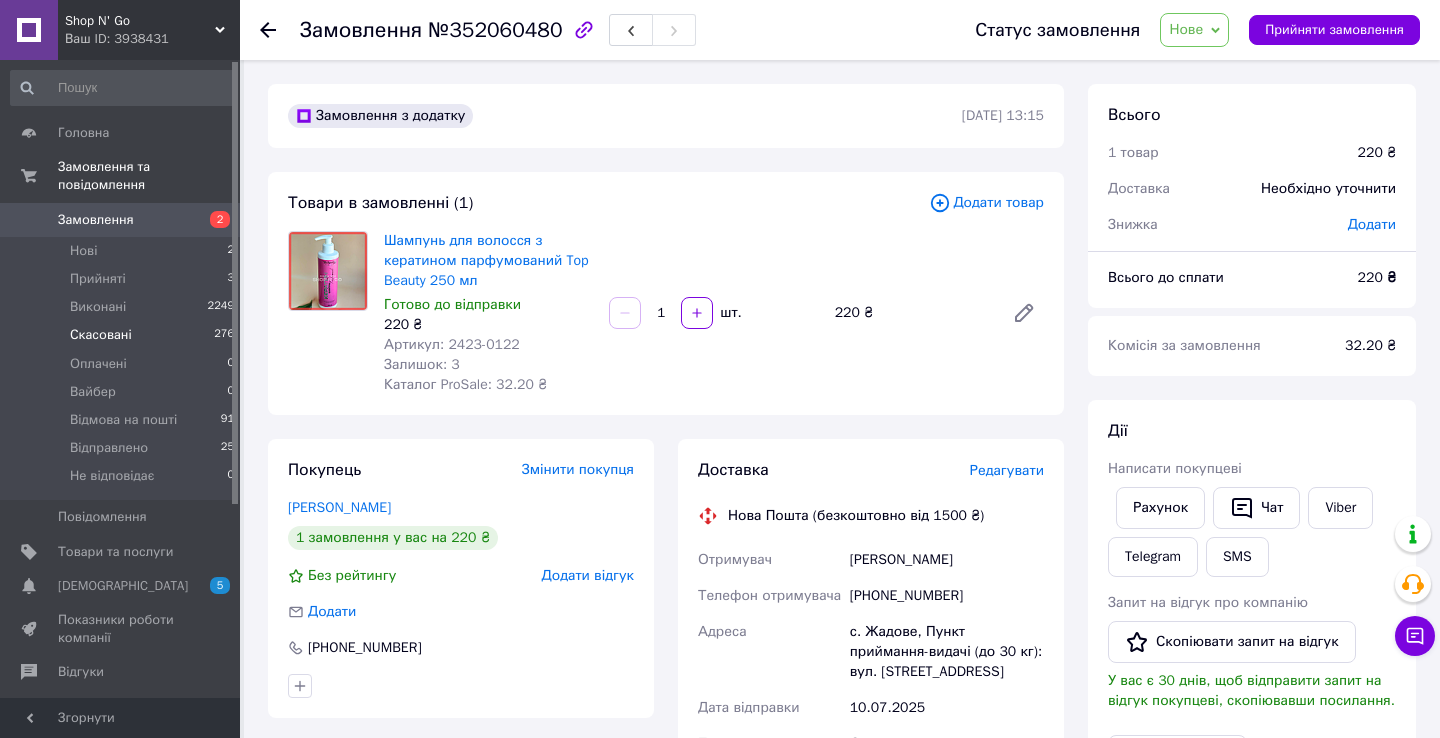 scroll, scrollTop: 0, scrollLeft: 0, axis: both 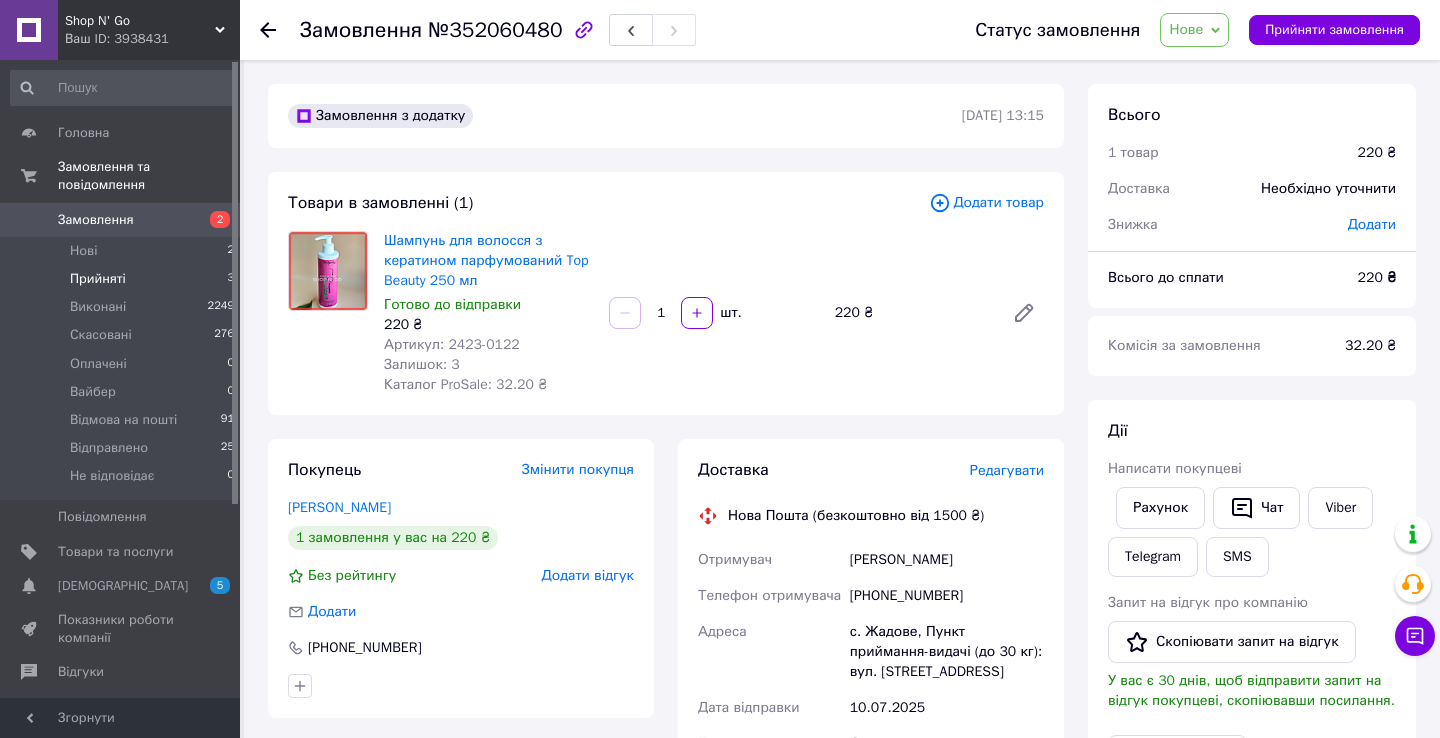 click on "Прийняті 3" at bounding box center (123, 279) 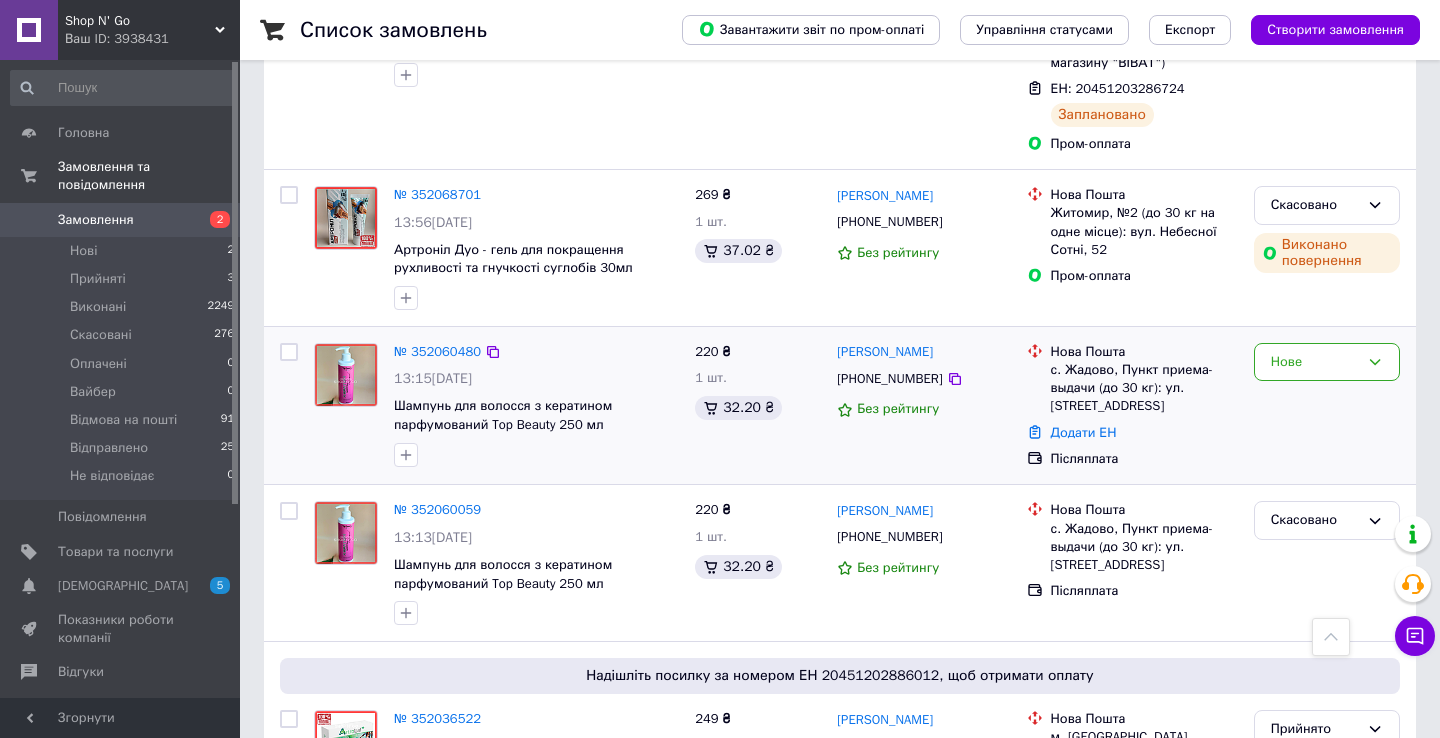 scroll, scrollTop: 531, scrollLeft: 0, axis: vertical 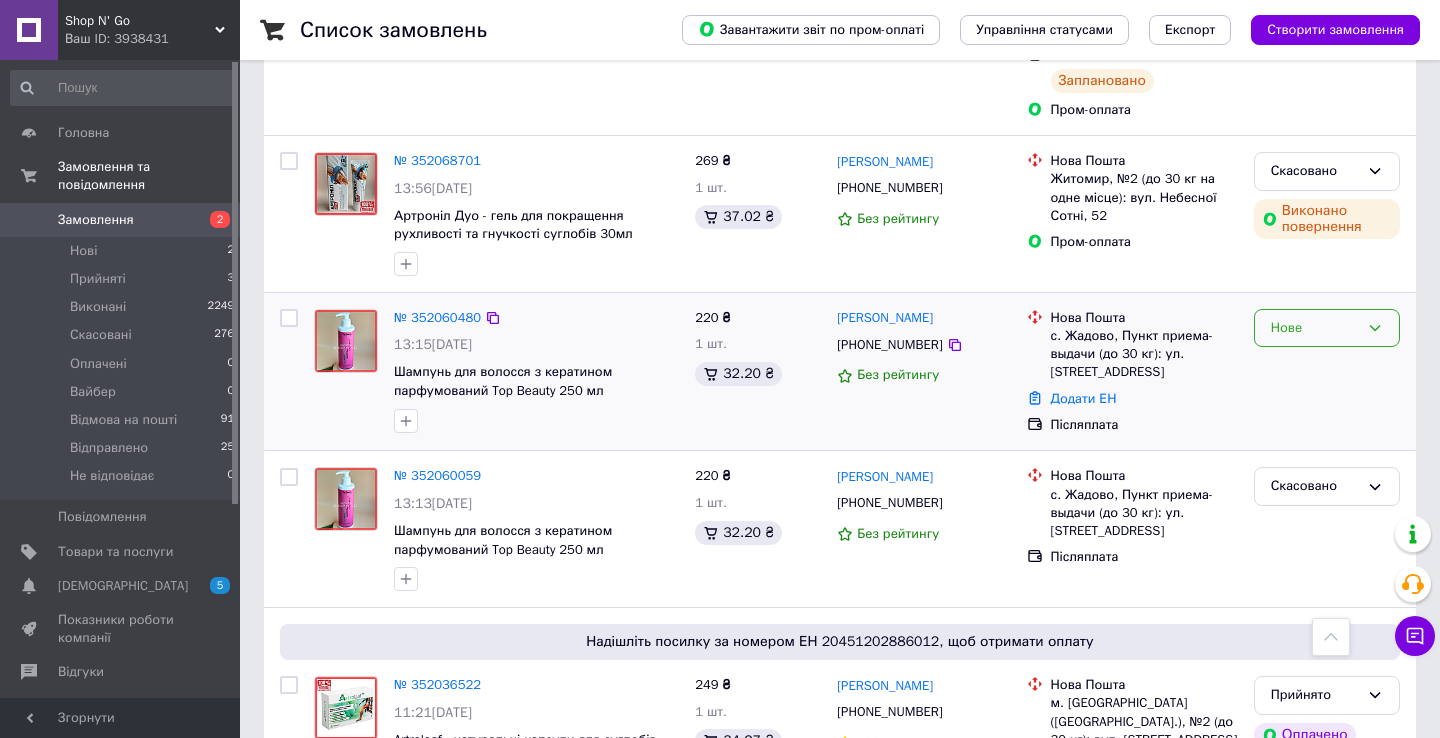 click on "Нове" at bounding box center (1315, 328) 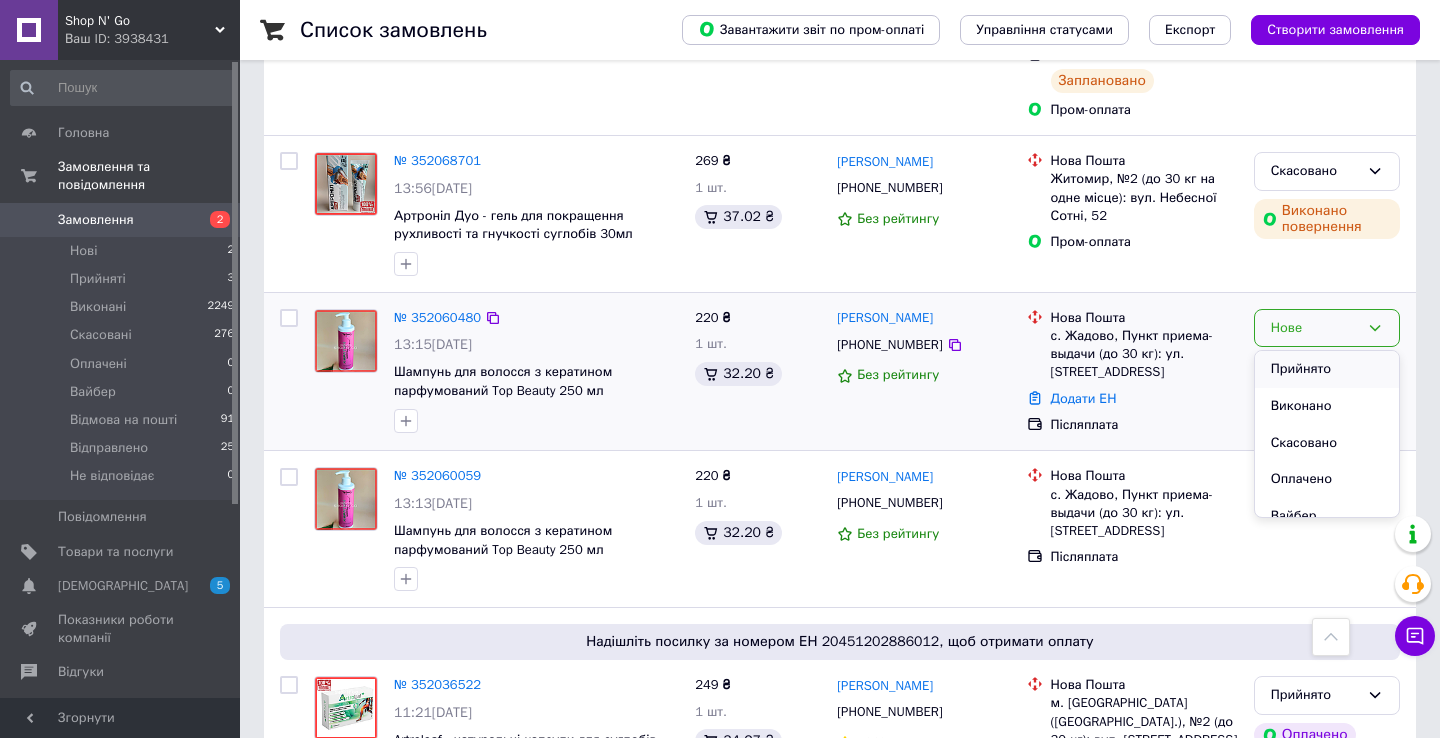 click on "Прийнято" at bounding box center (1327, 369) 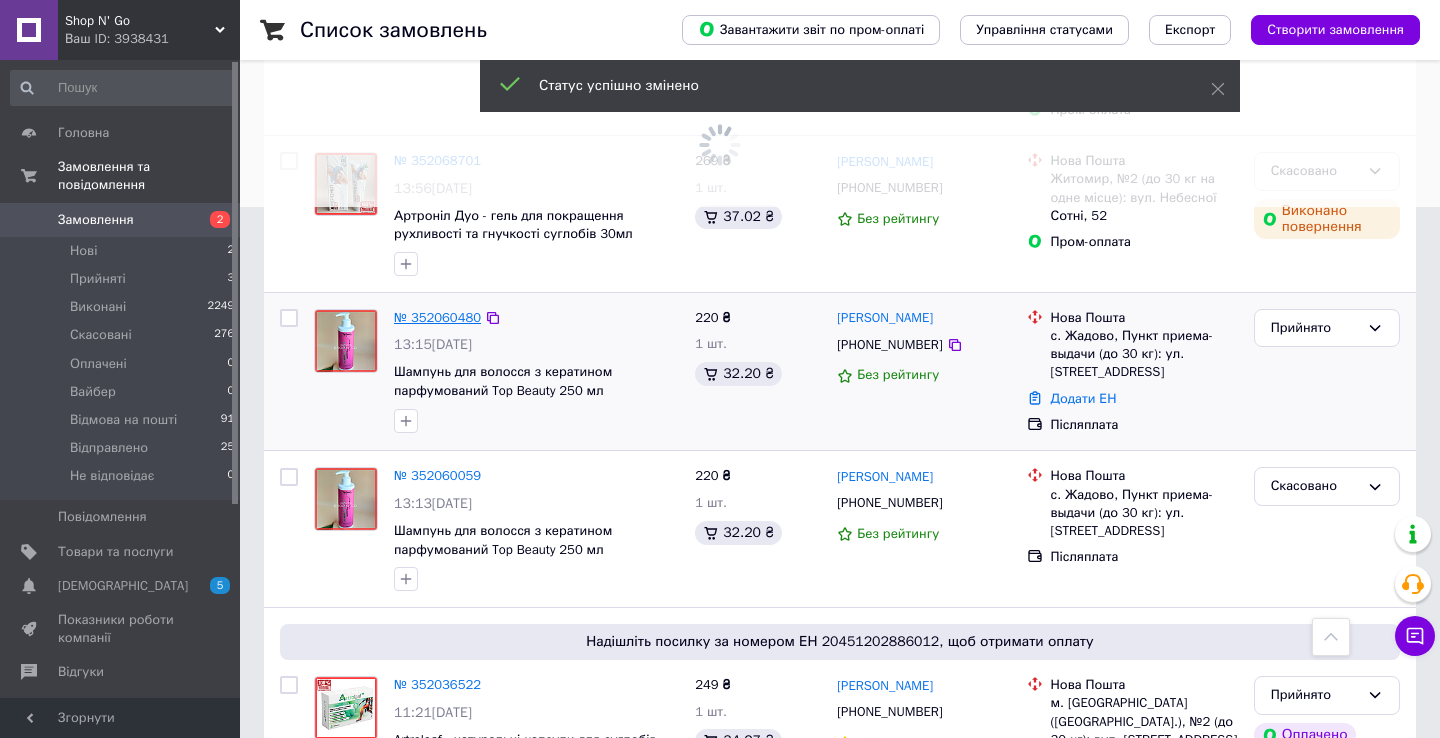 click on "№ 352060480" at bounding box center (437, 317) 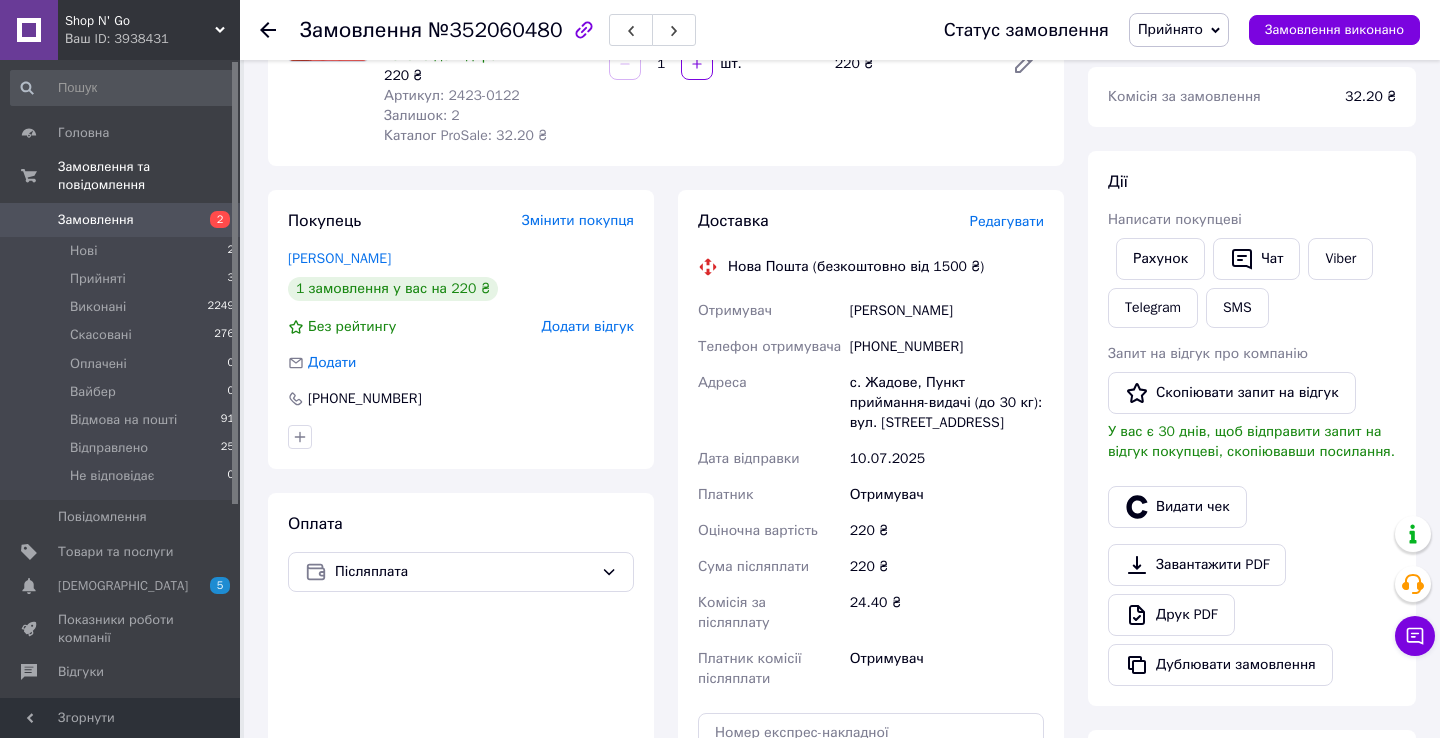 scroll, scrollTop: 253, scrollLeft: 0, axis: vertical 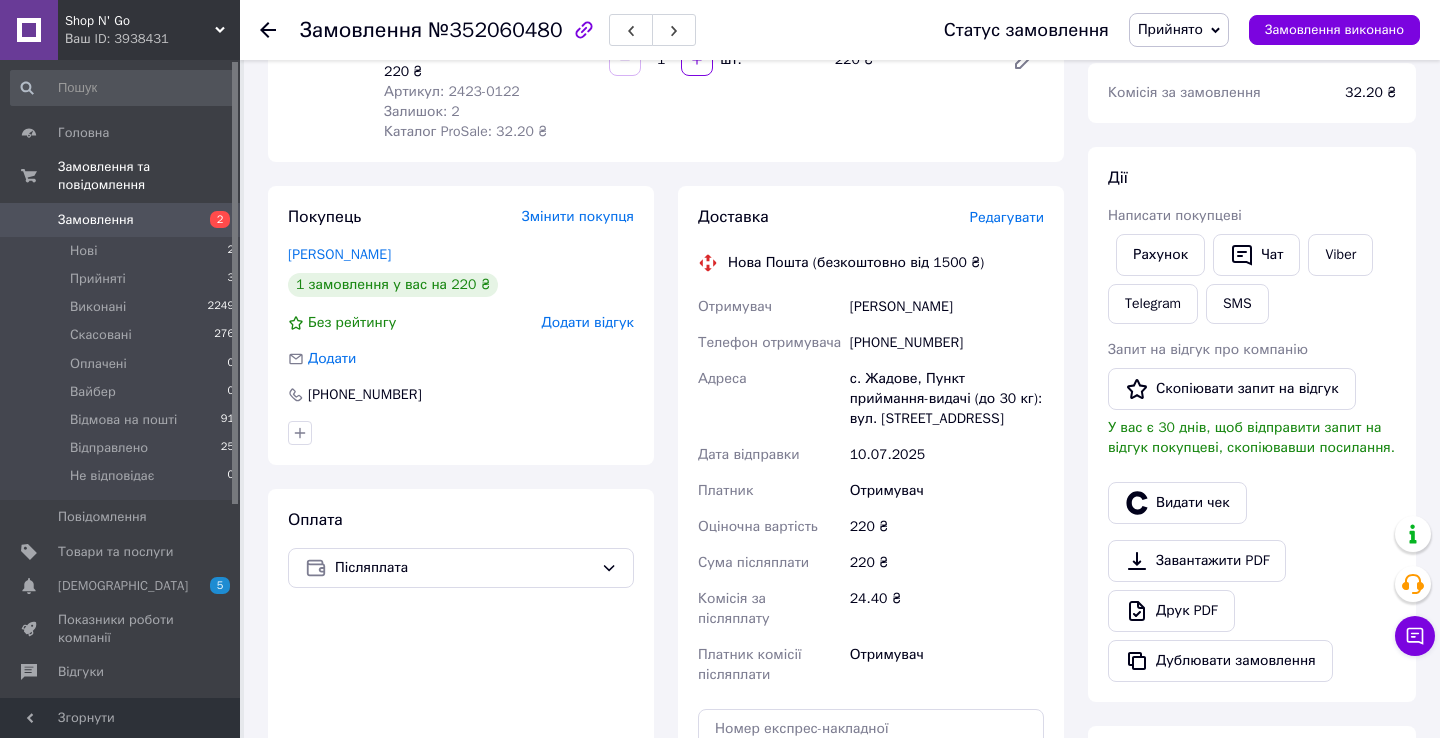 click on "Редагувати" at bounding box center (1007, 217) 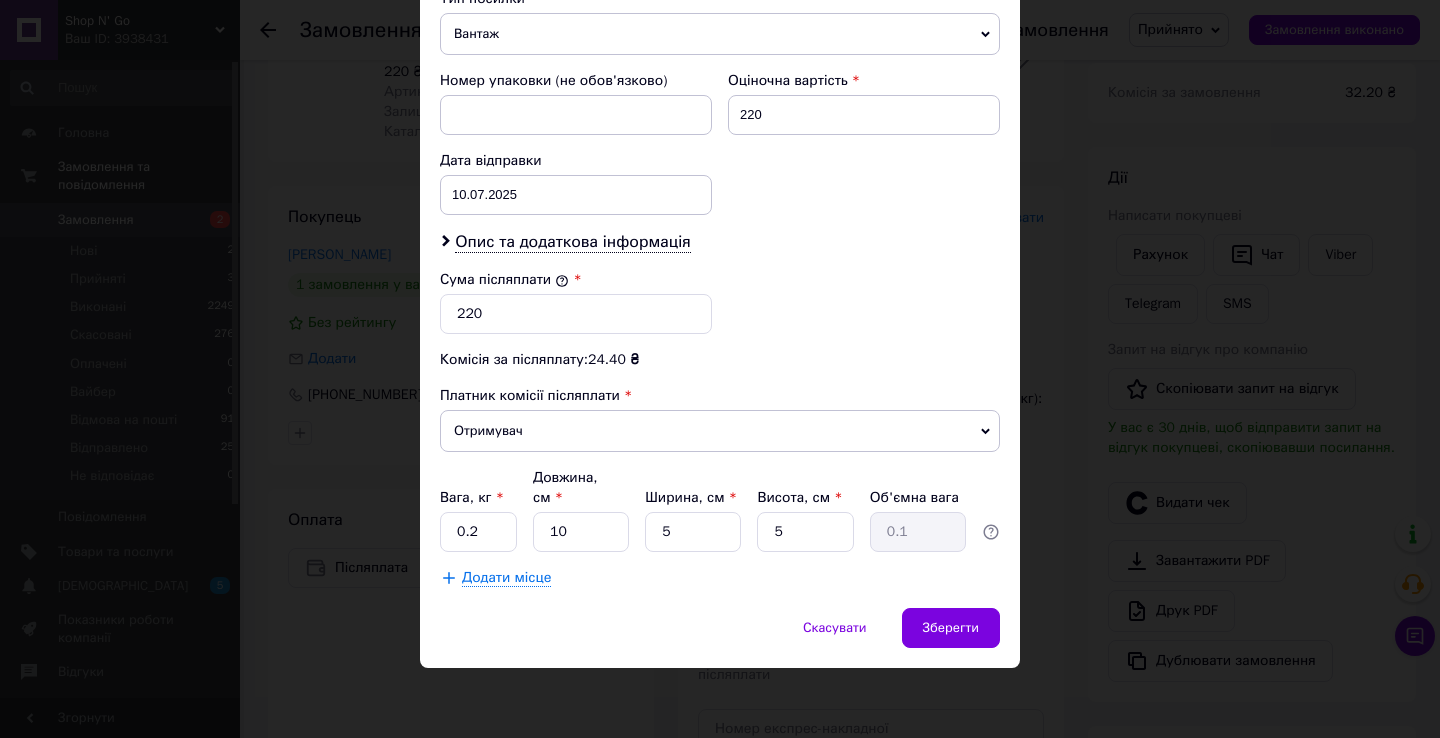 scroll, scrollTop: 827, scrollLeft: 0, axis: vertical 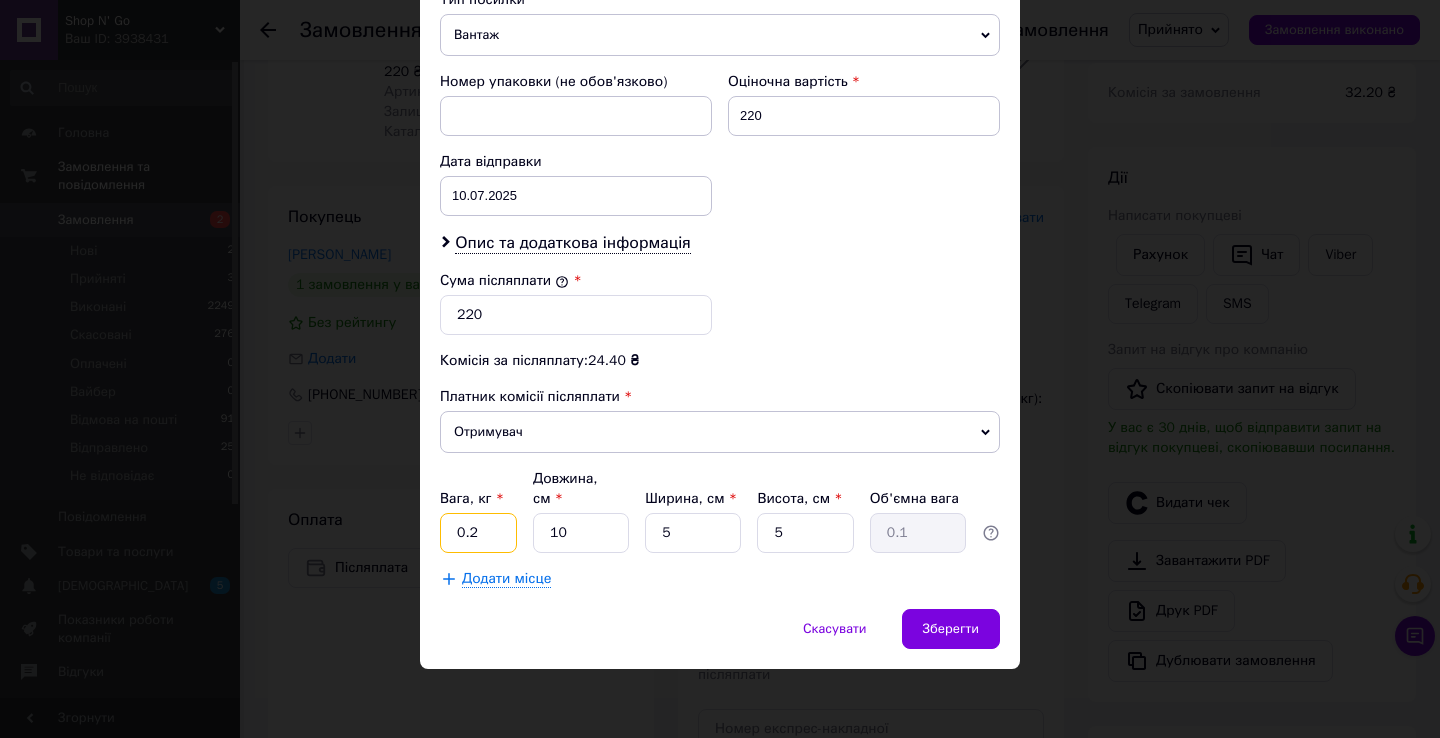 click on "0.2" at bounding box center [478, 533] 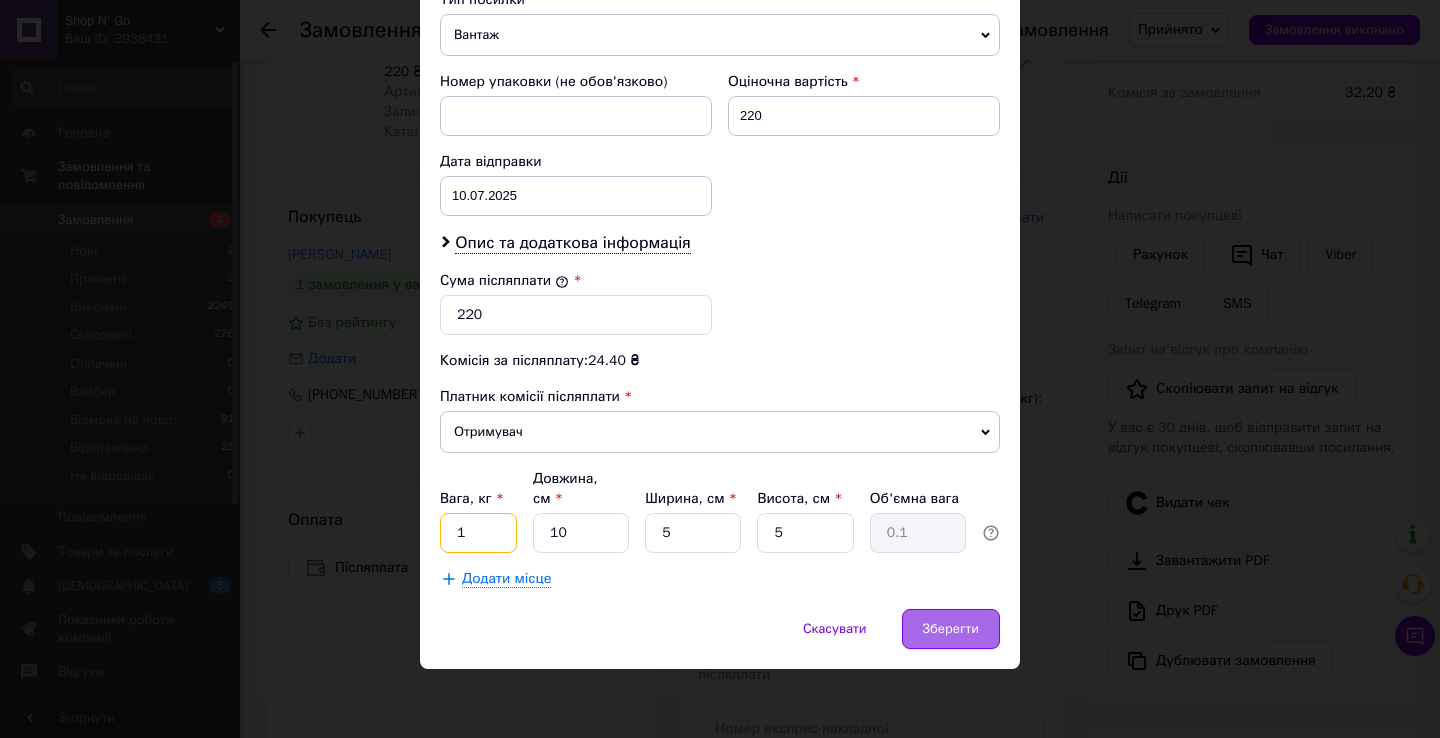 type on "1" 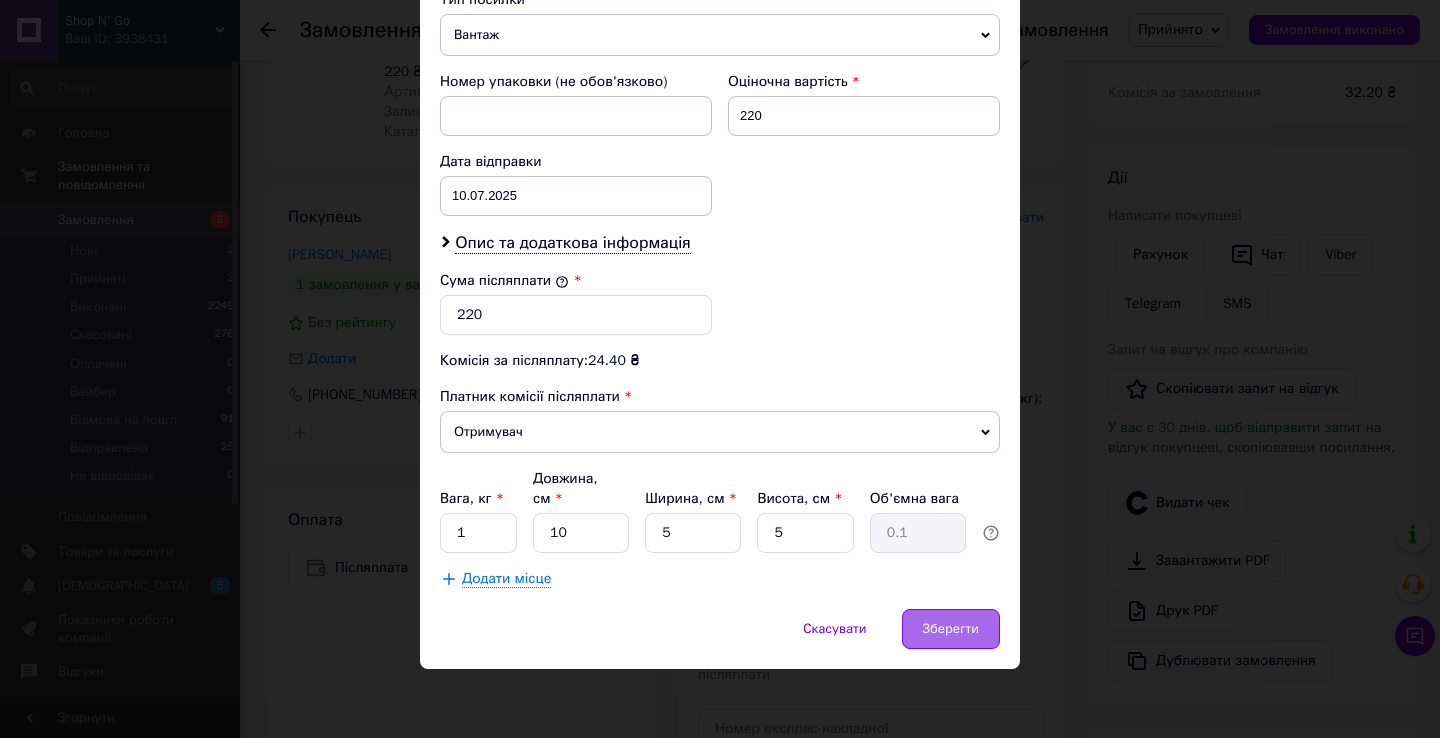 click on "Зберегти" at bounding box center [951, 629] 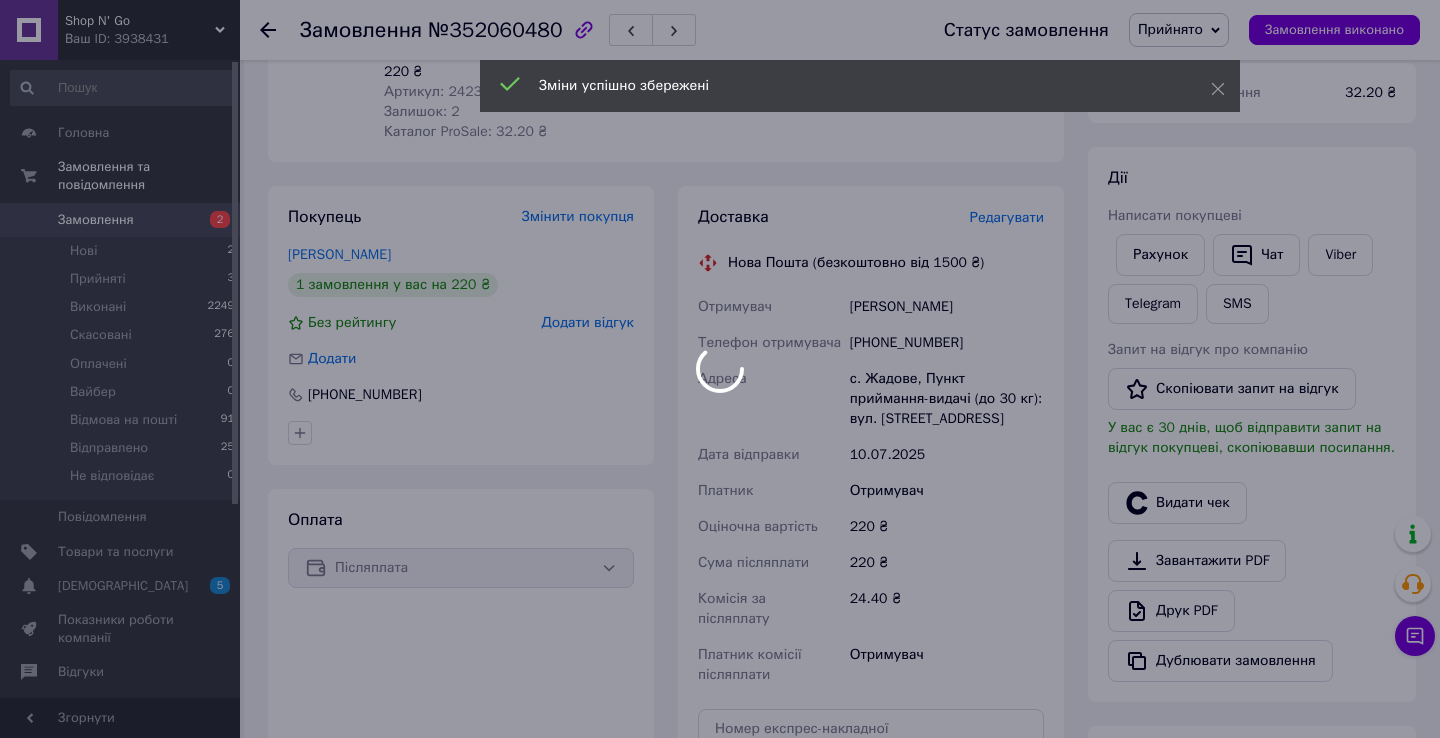 scroll, scrollTop: 471, scrollLeft: 0, axis: vertical 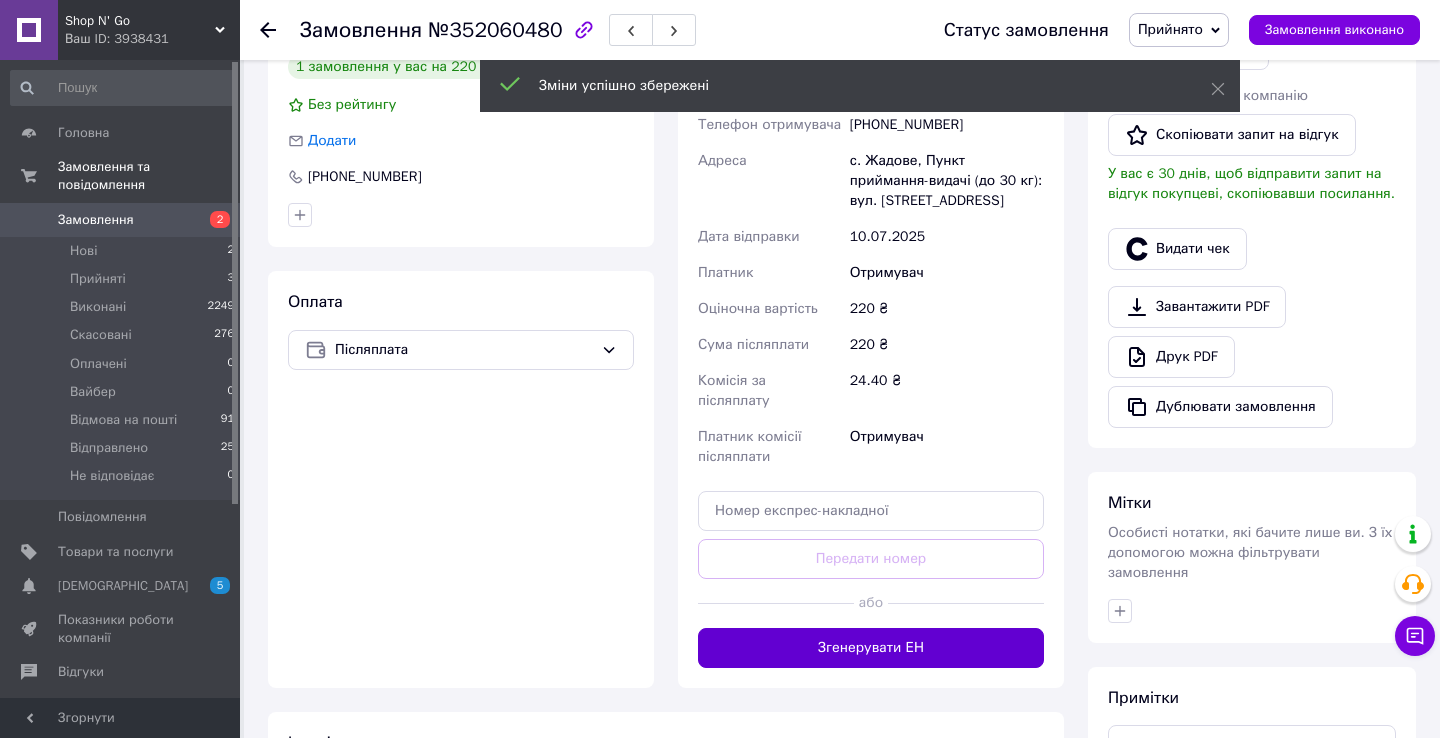 click on "Згенерувати ЕН" at bounding box center (871, 648) 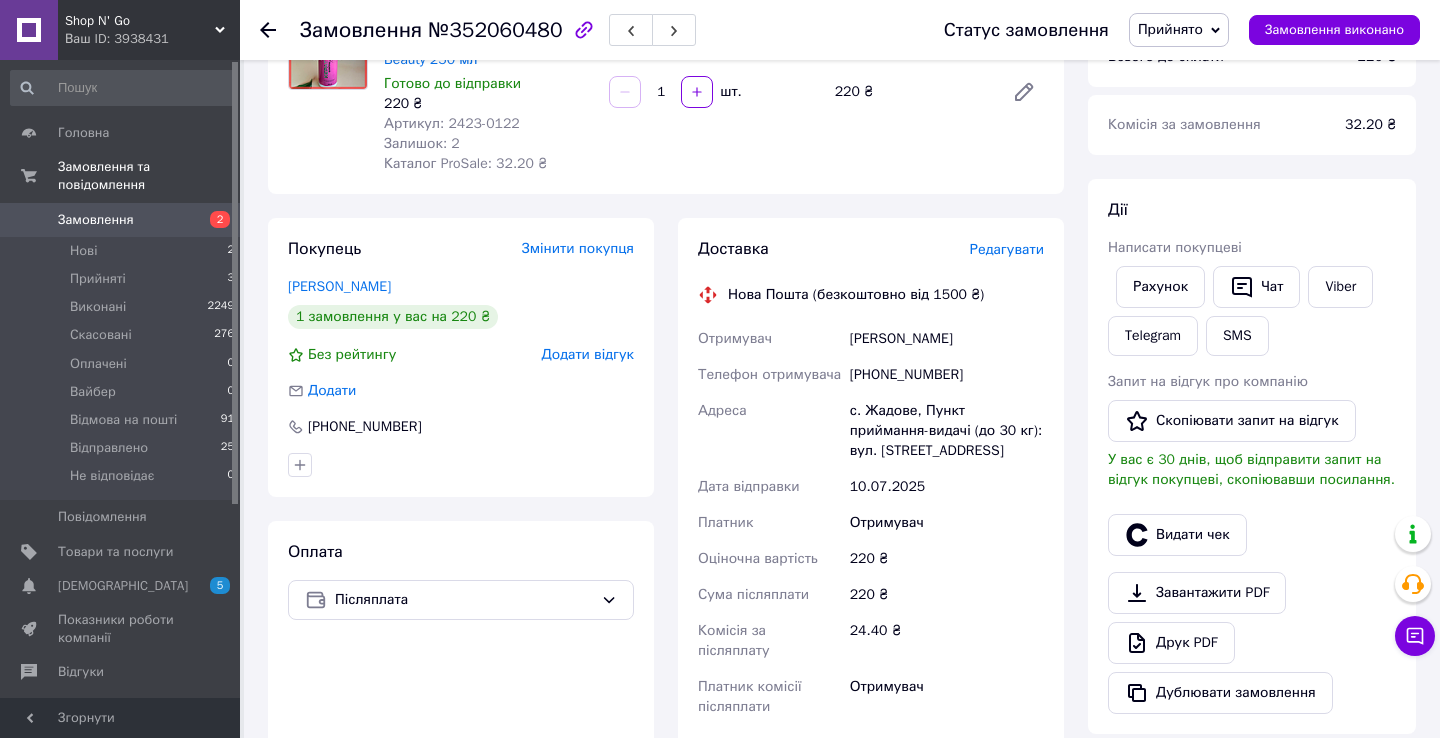 scroll, scrollTop: 18, scrollLeft: 0, axis: vertical 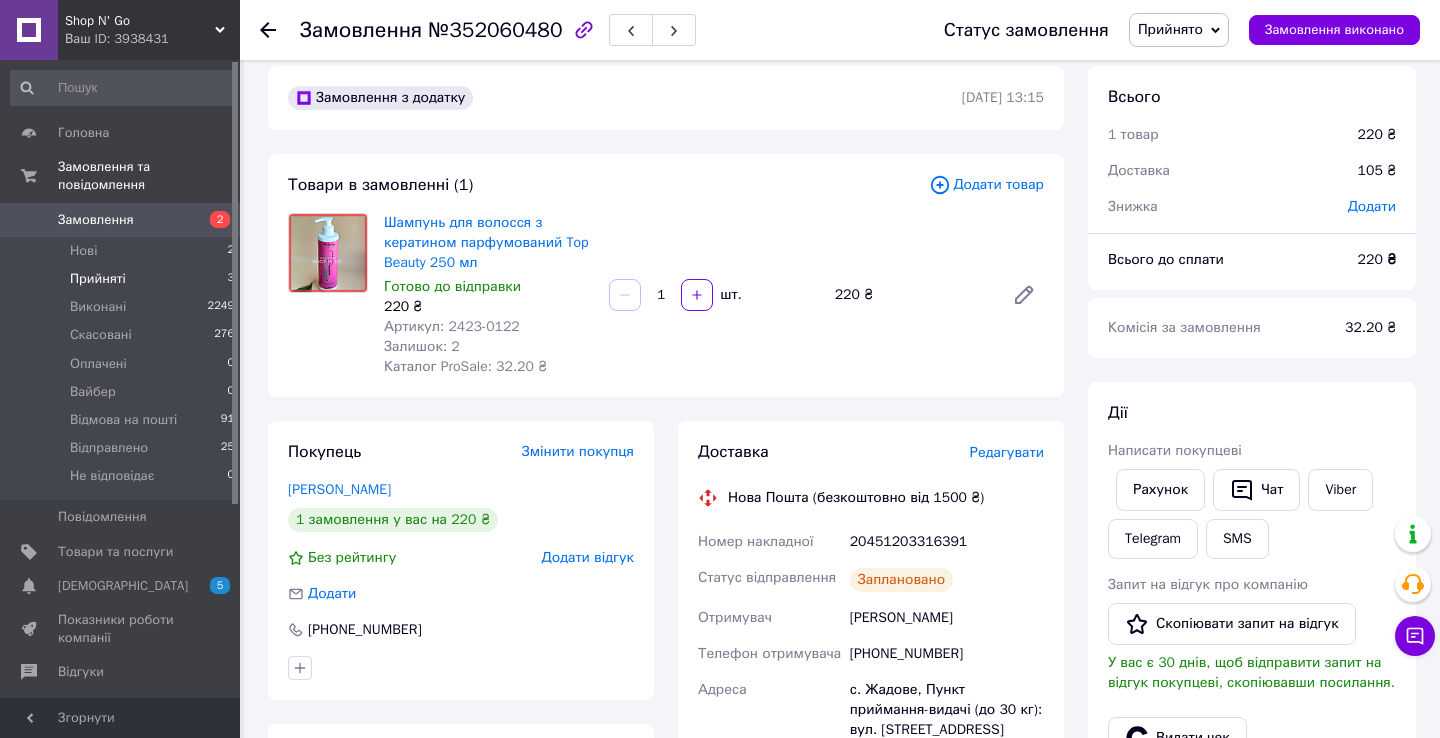 click on "Прийняті 3" at bounding box center [123, 279] 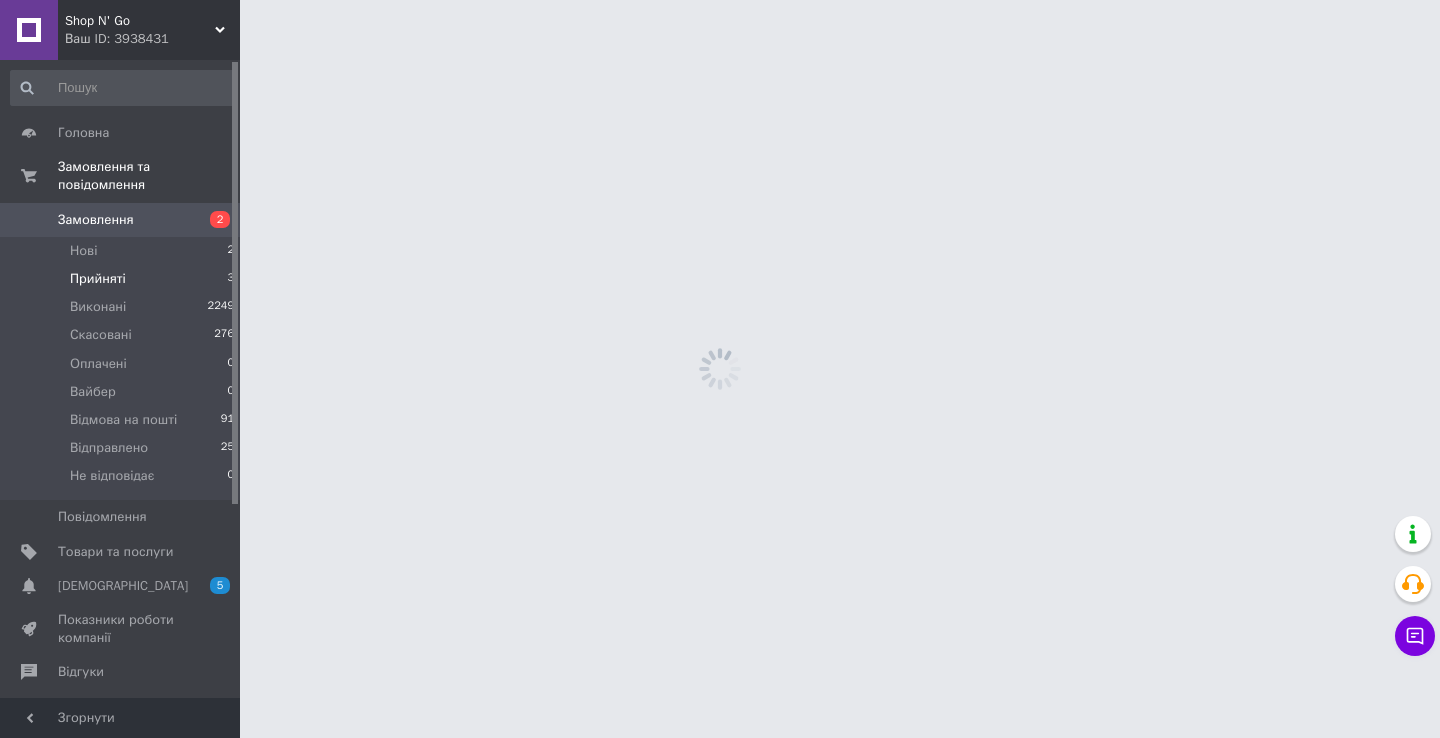 scroll, scrollTop: 0, scrollLeft: 0, axis: both 